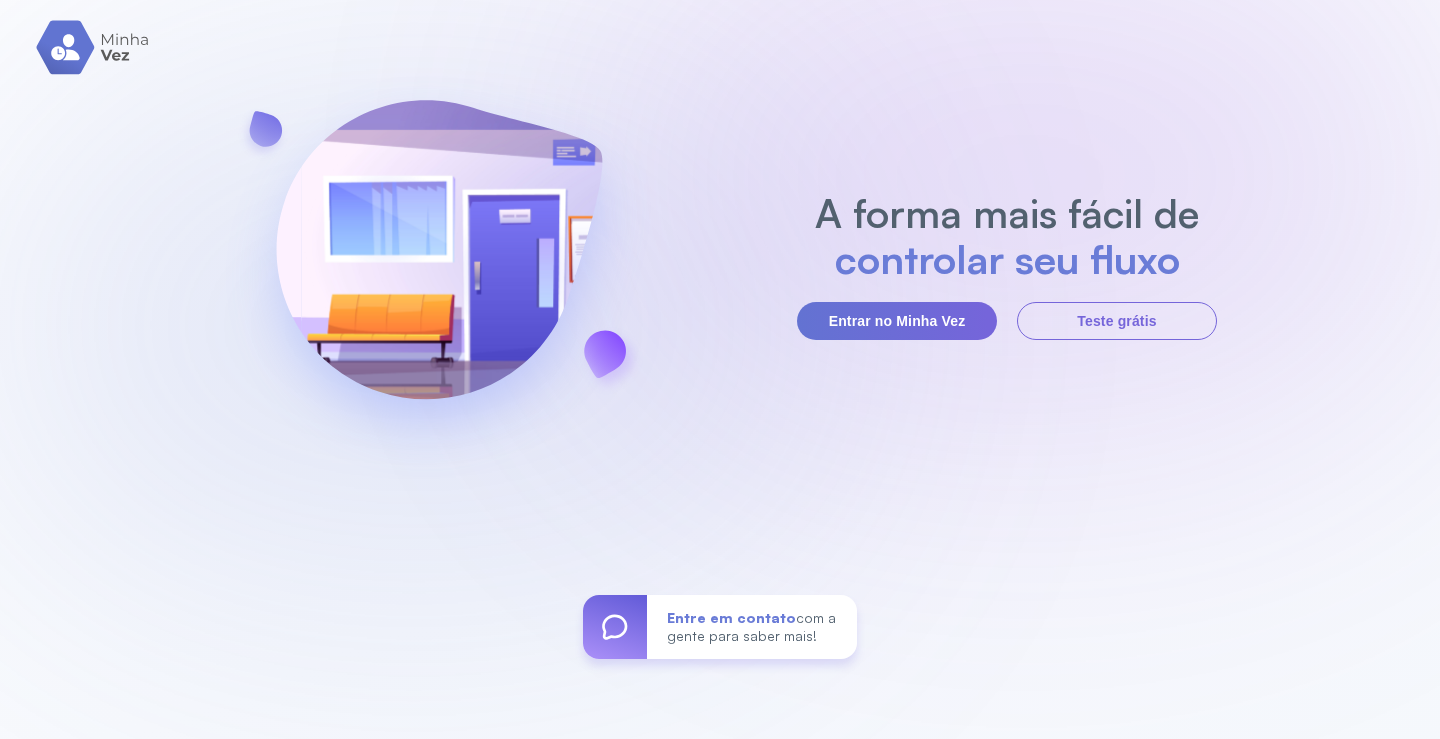 scroll, scrollTop: 0, scrollLeft: 0, axis: both 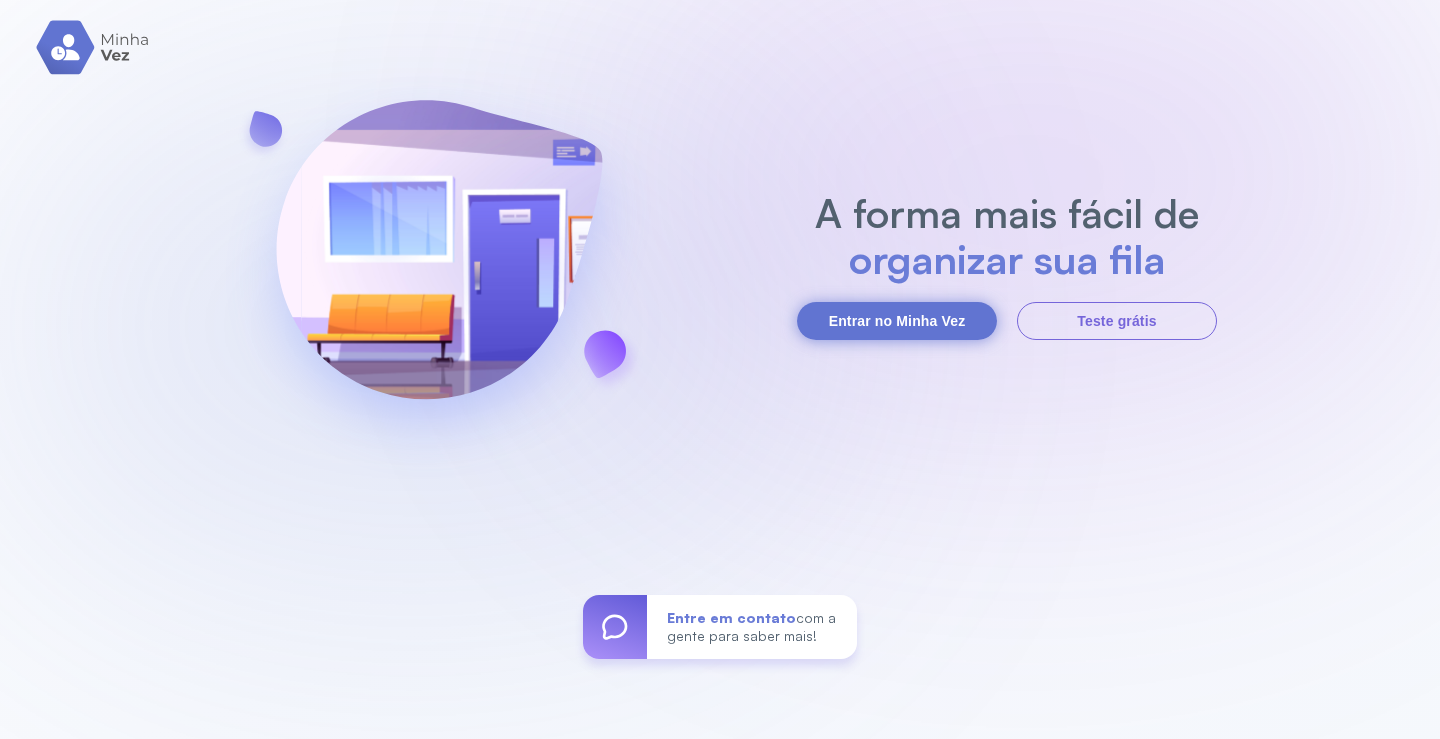click on "Entrar no Minha Vez" at bounding box center (897, 321) 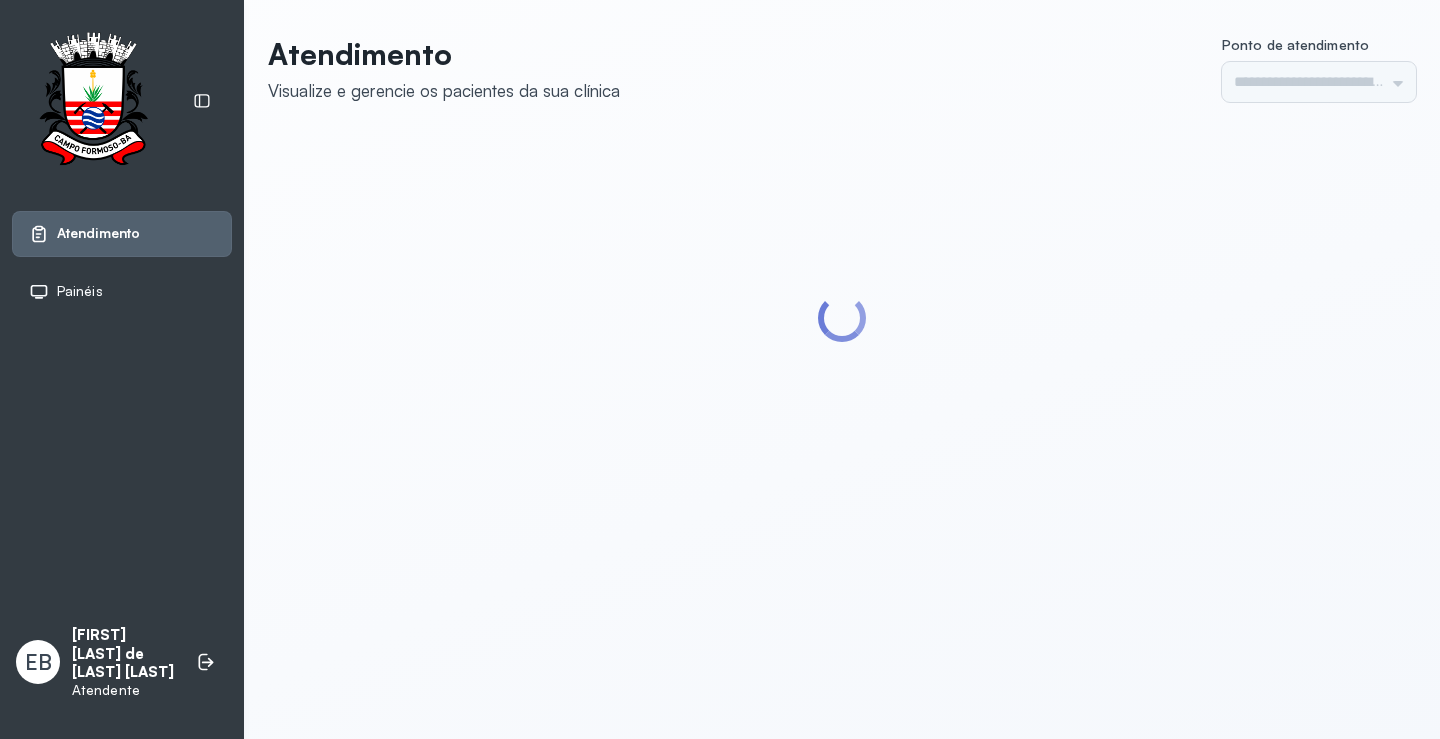 scroll, scrollTop: 0, scrollLeft: 0, axis: both 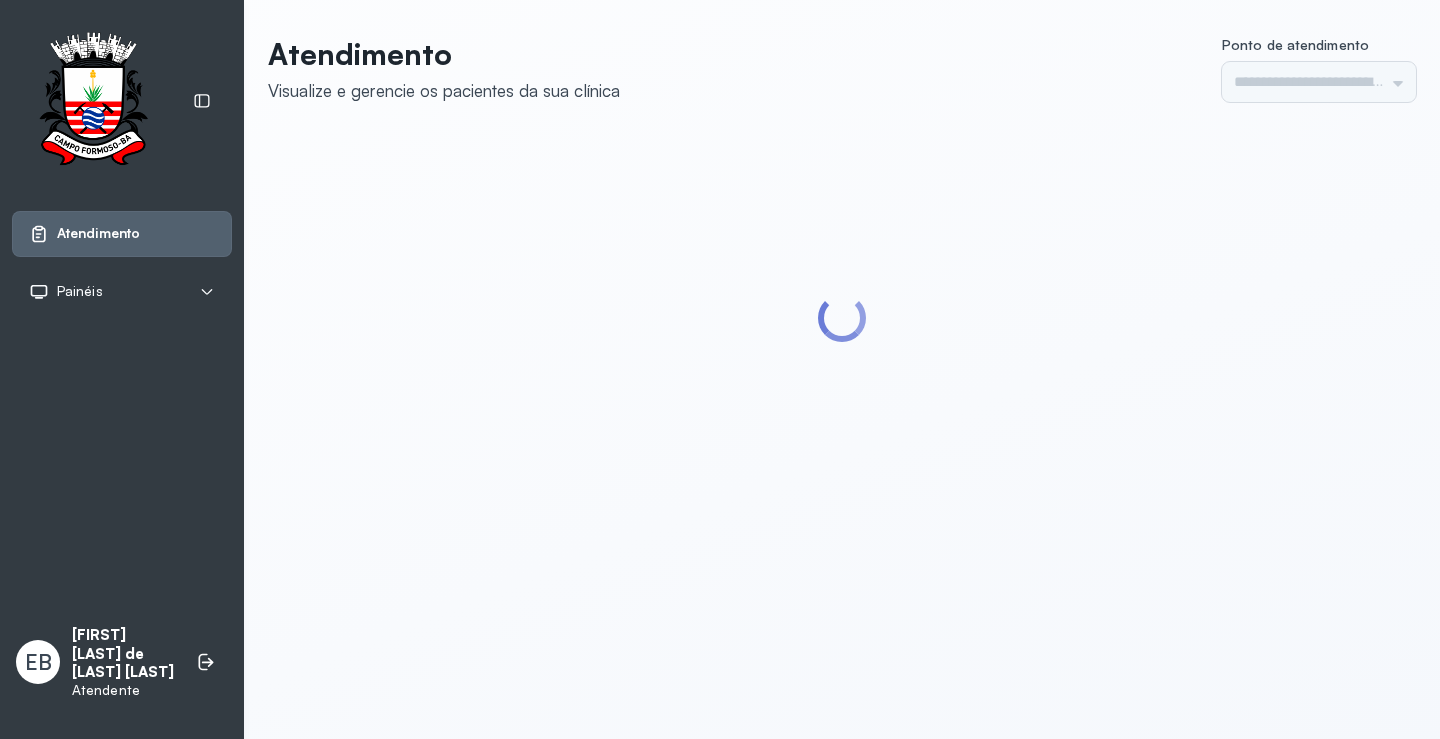 type on "*********" 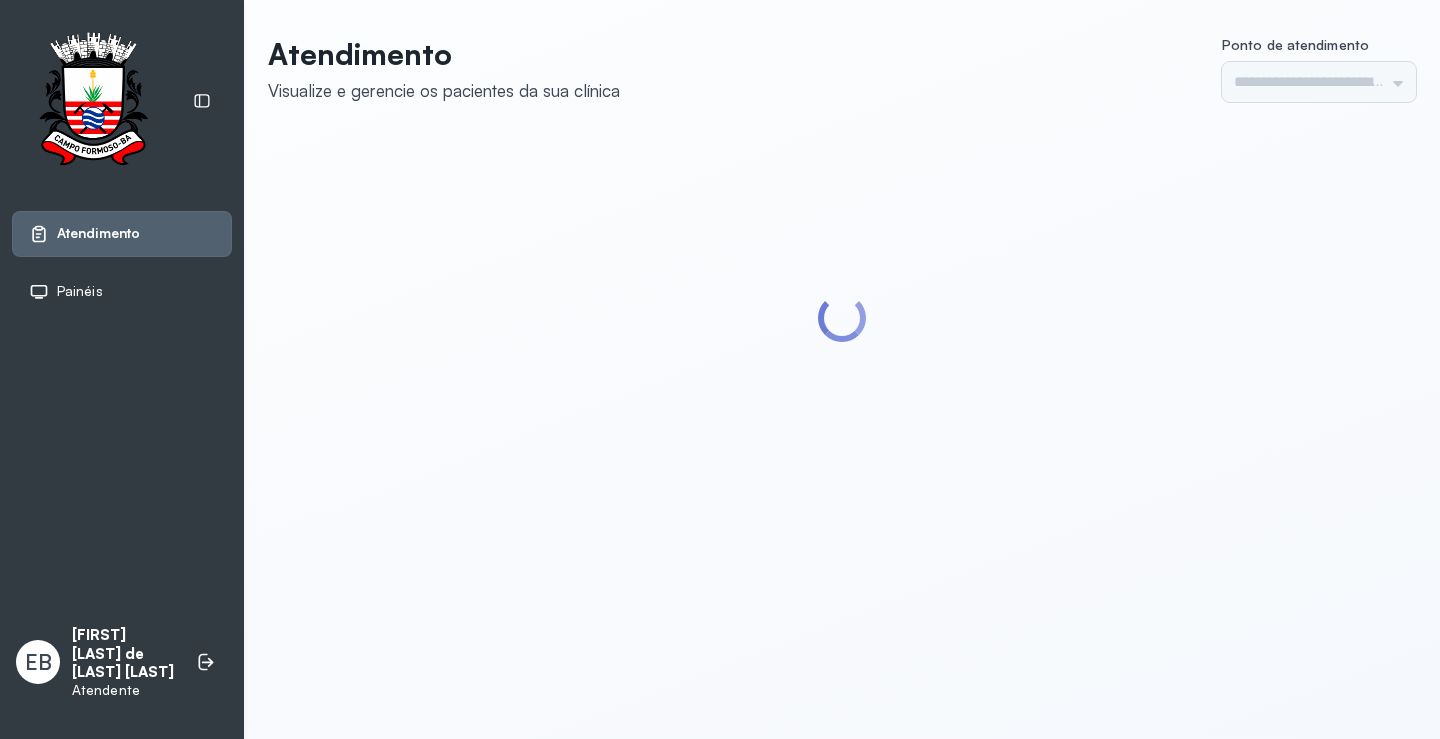scroll, scrollTop: 0, scrollLeft: 0, axis: both 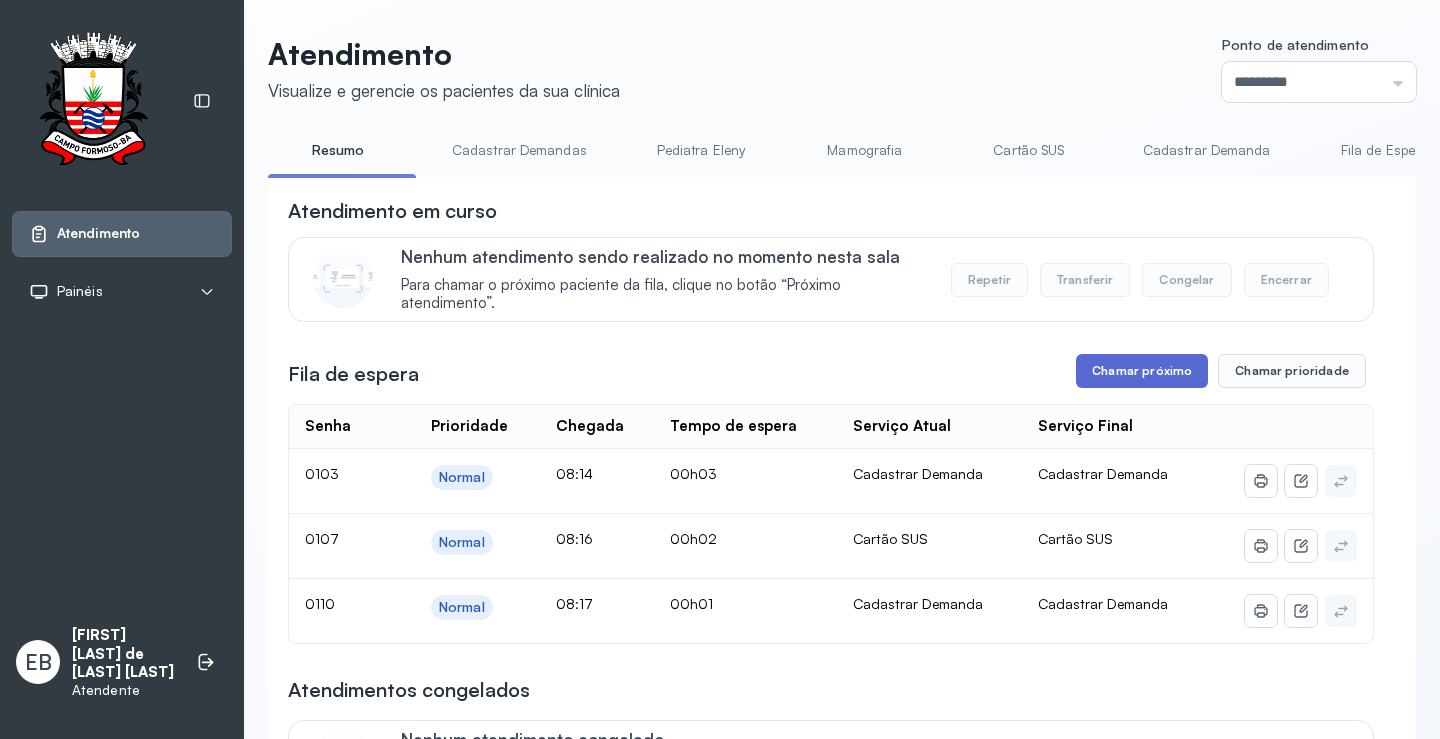 click on "Chamar próximo" at bounding box center (1142, 371) 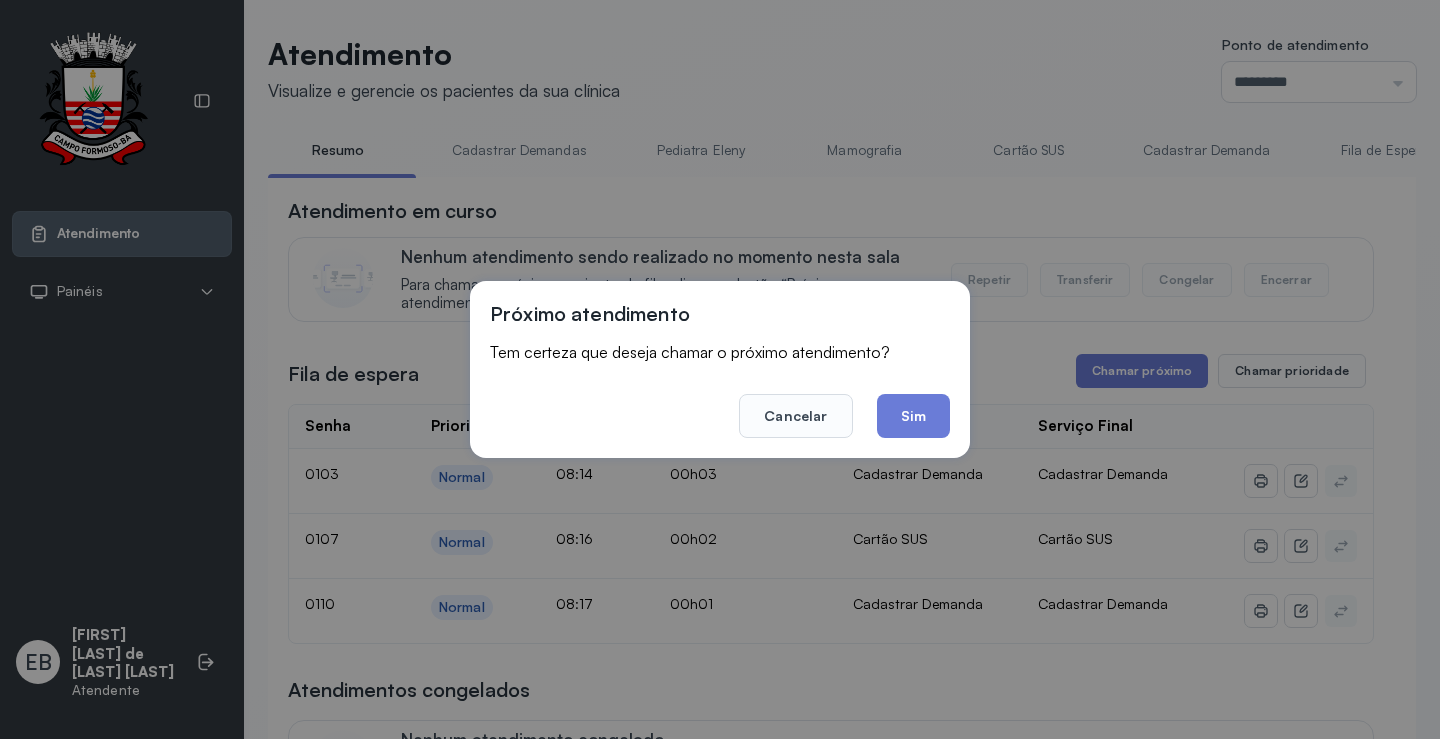 click on "Sim" 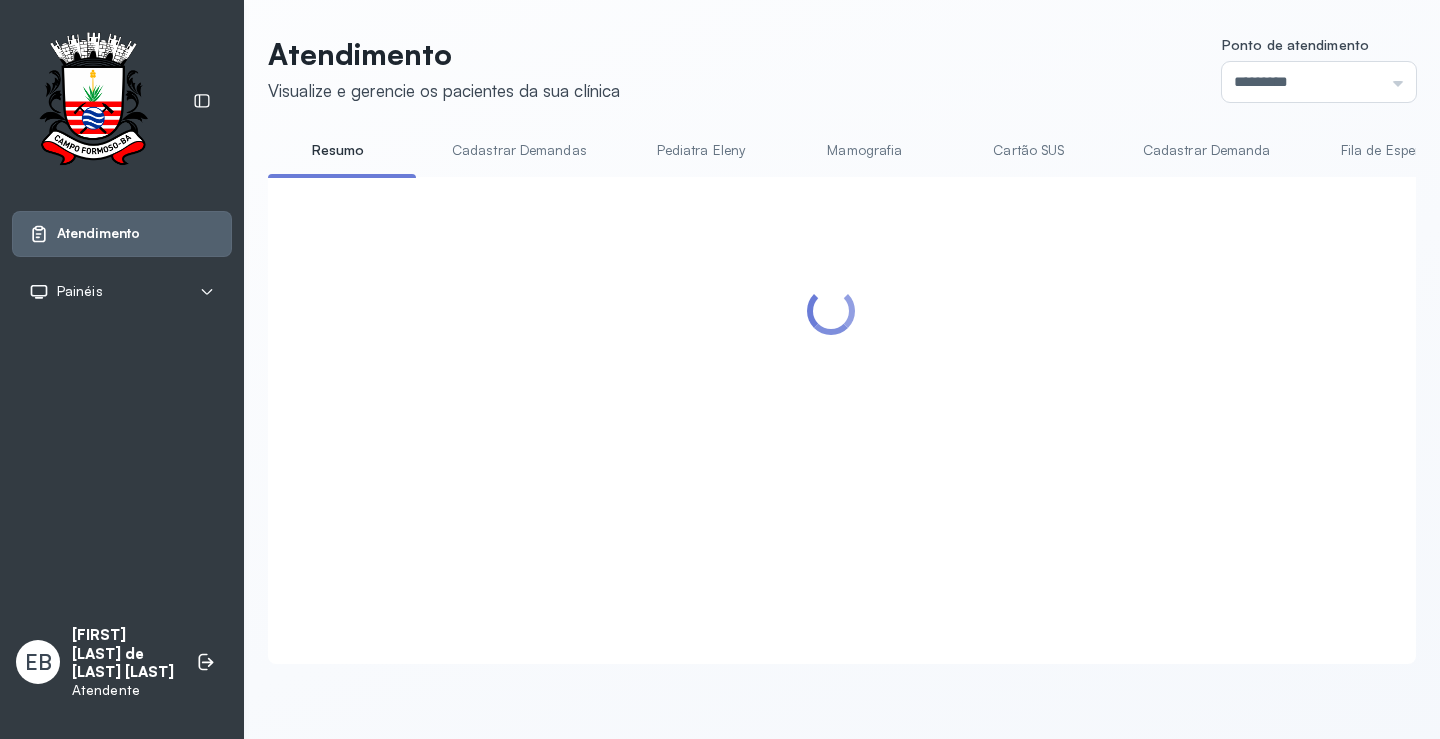 scroll, scrollTop: 1, scrollLeft: 0, axis: vertical 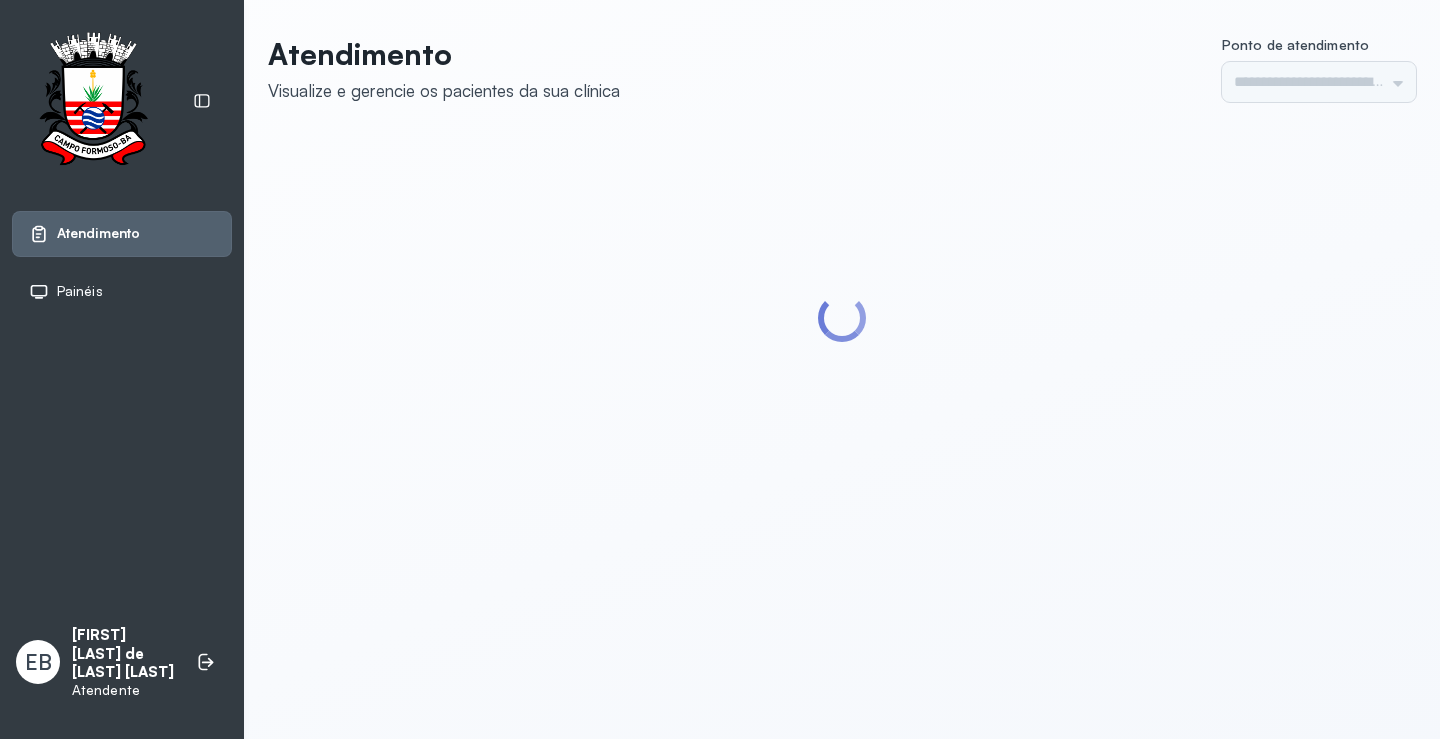 type on "*********" 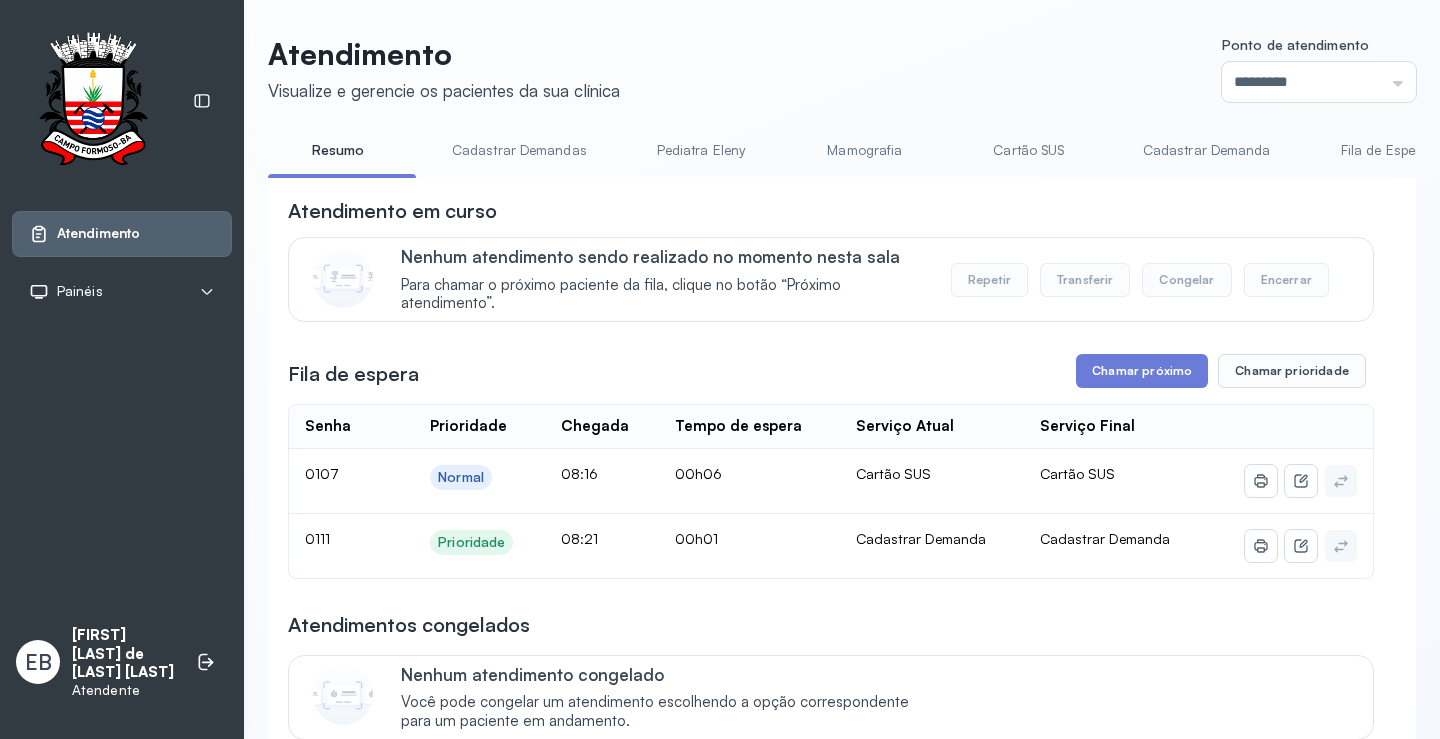 click on "Cadastrar Demanda" at bounding box center (1207, 150) 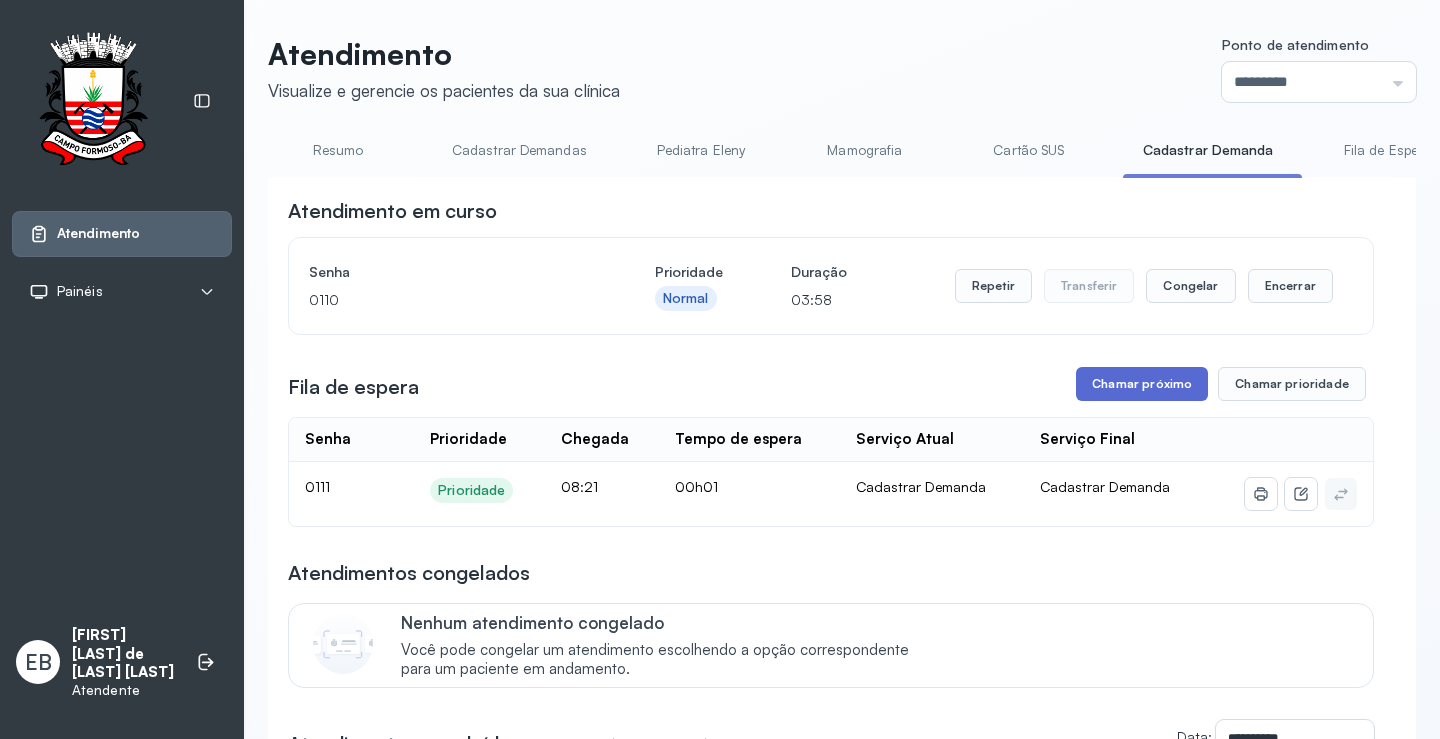 click on "Chamar próximo" at bounding box center (1142, 384) 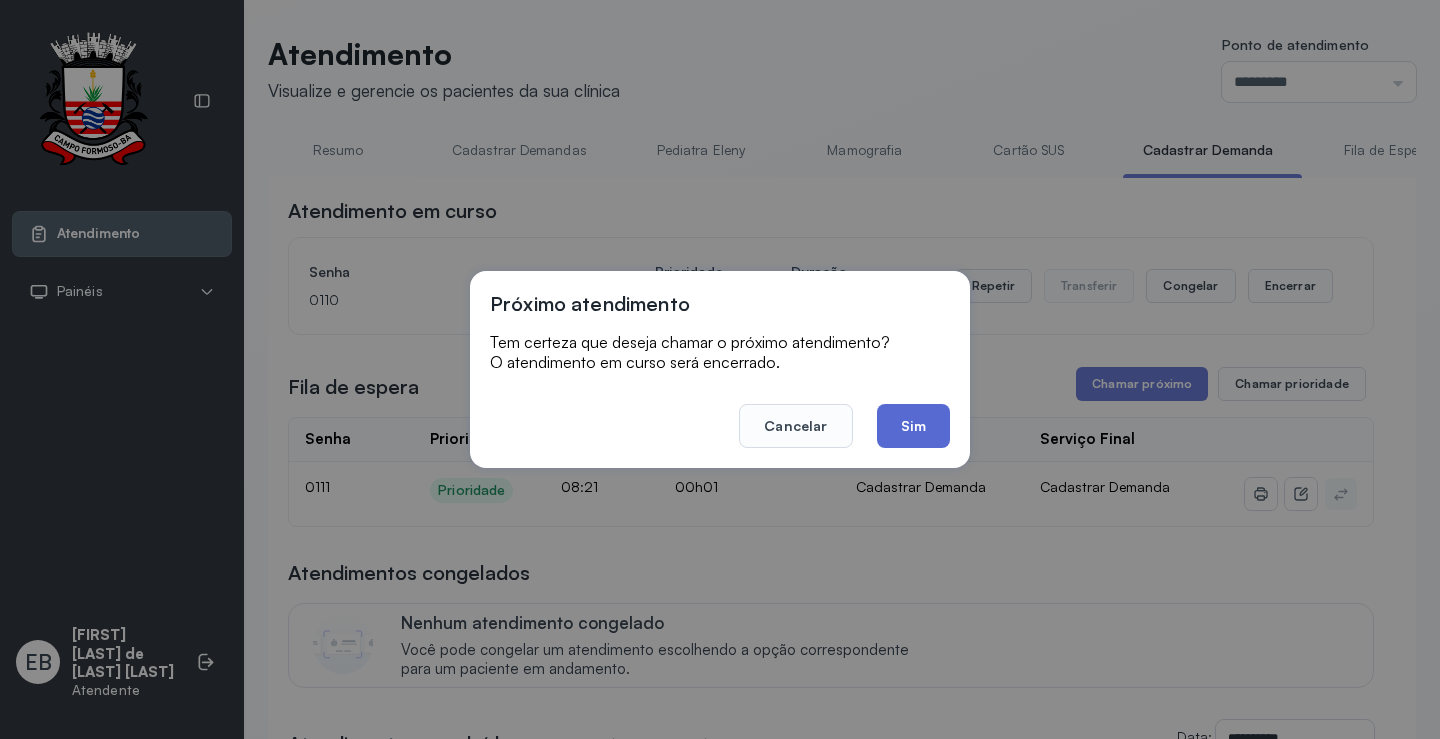 click on "Sim" 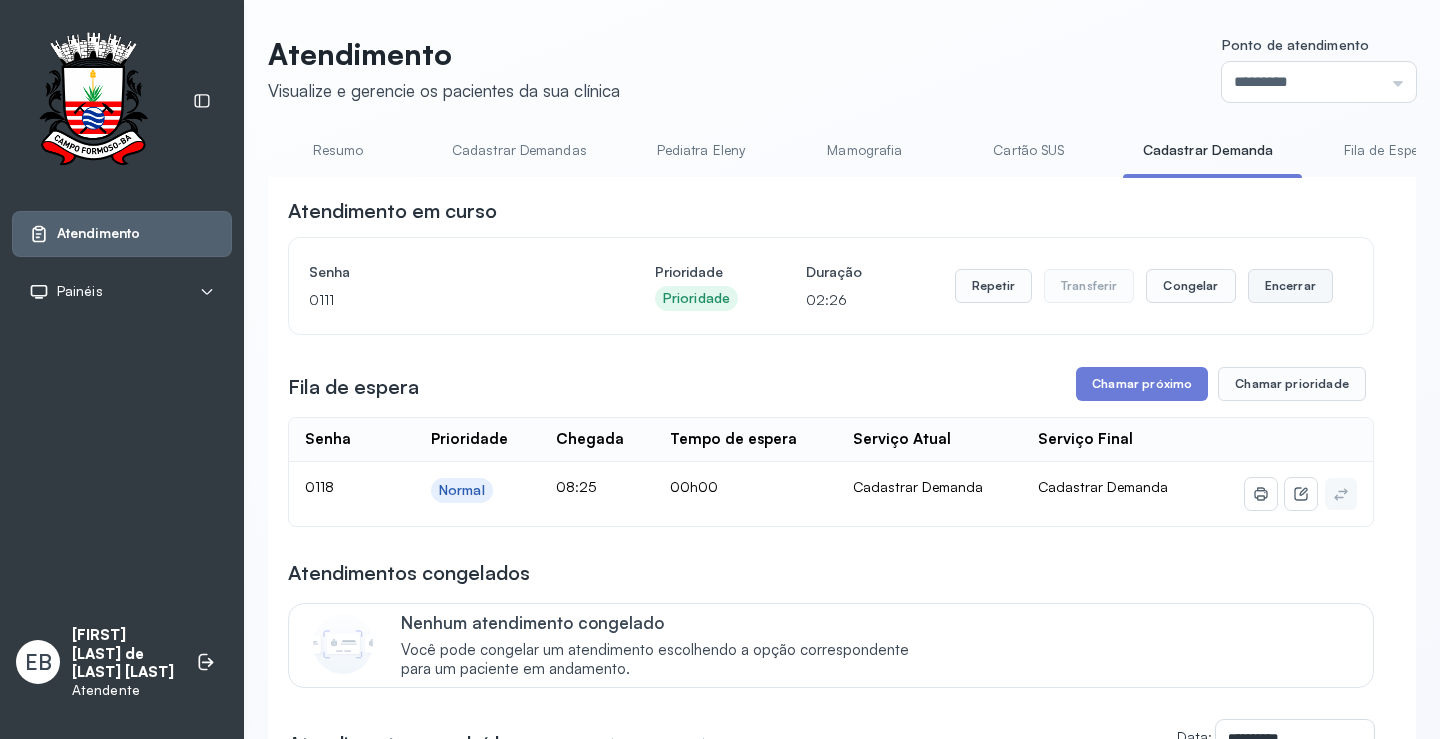 click on "Encerrar" at bounding box center [1290, 286] 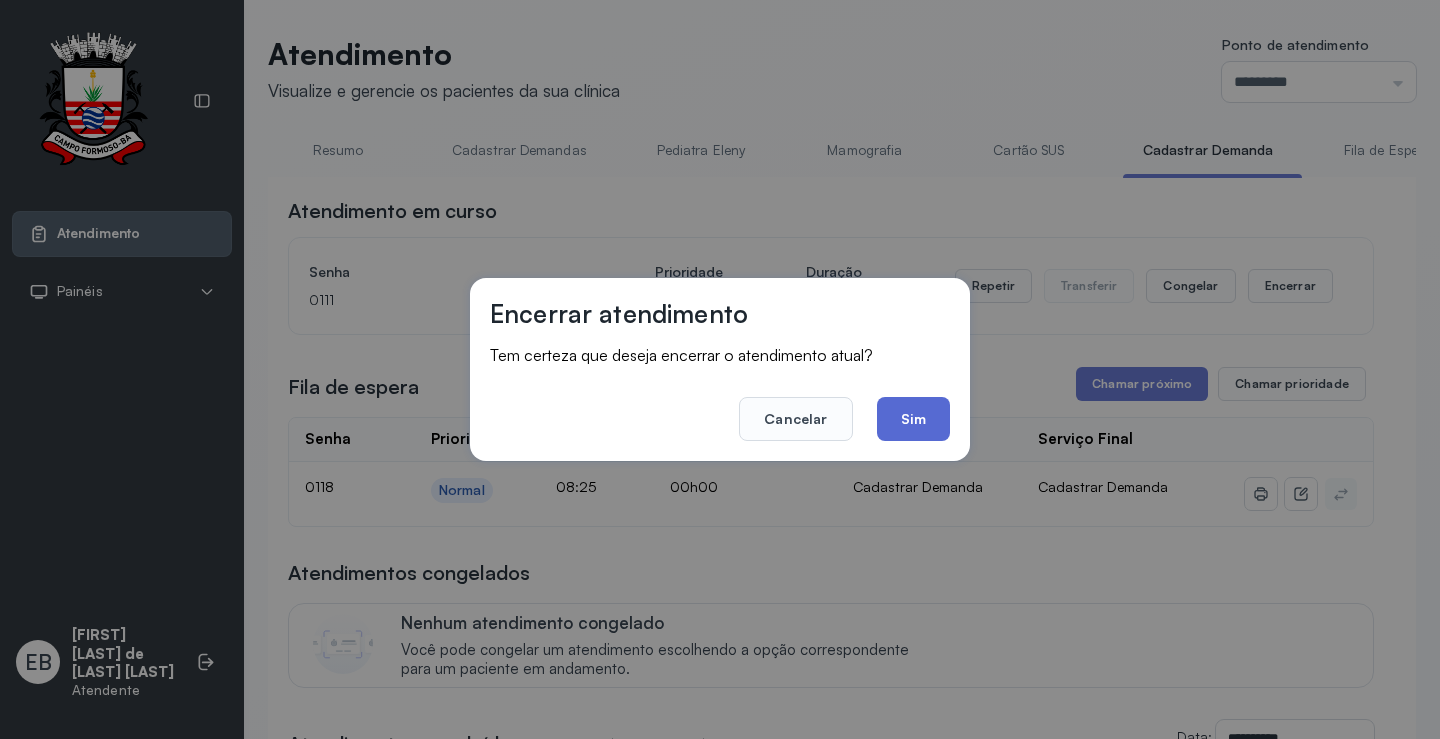 click on "Sim" 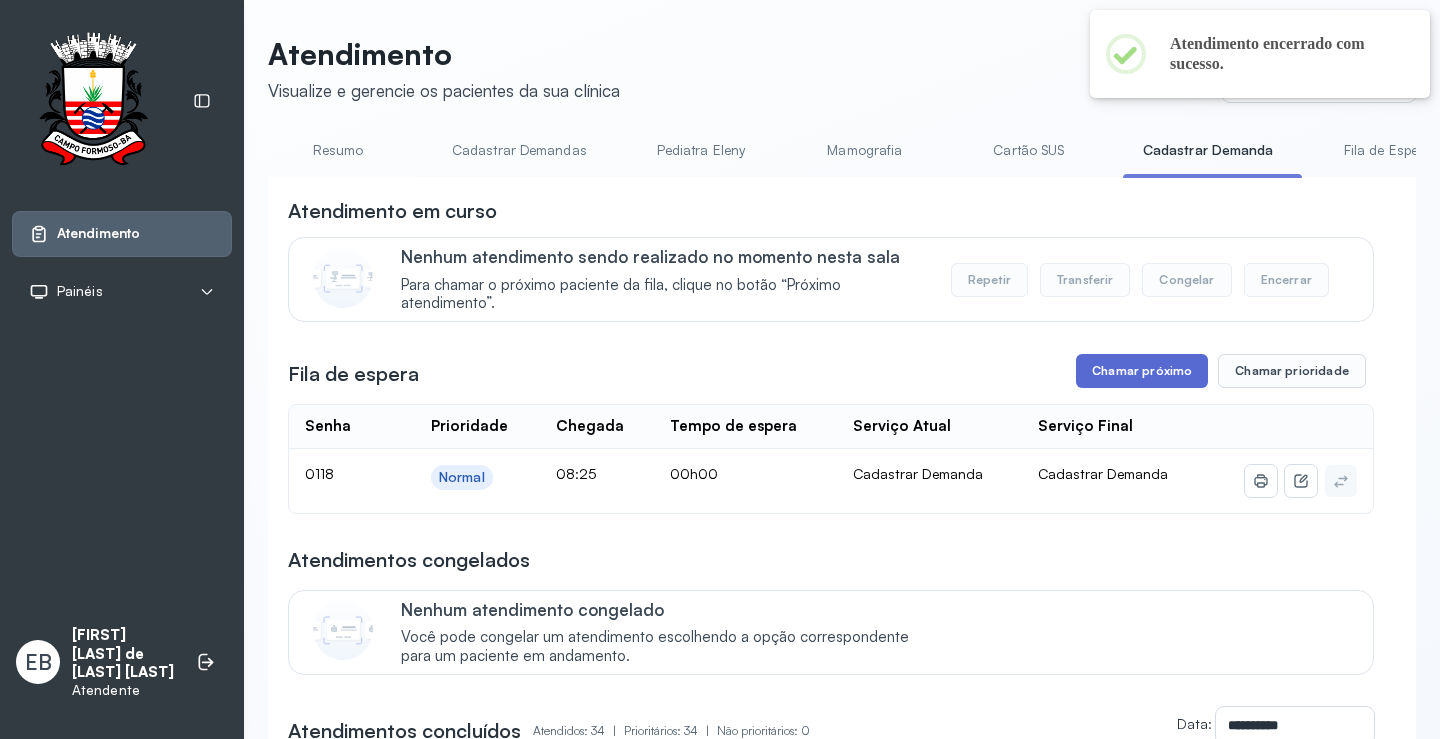 click on "Chamar próximo" at bounding box center (1142, 371) 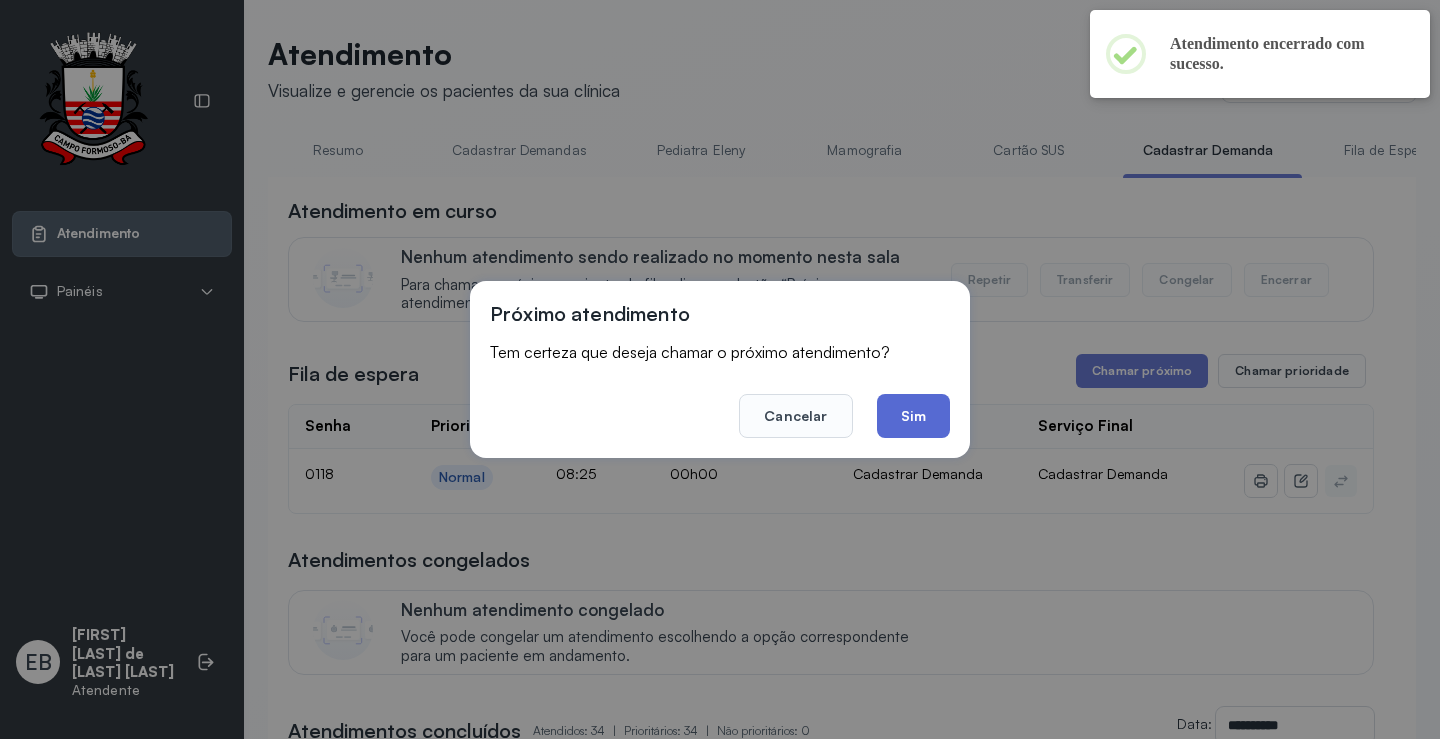 click on "Sim" 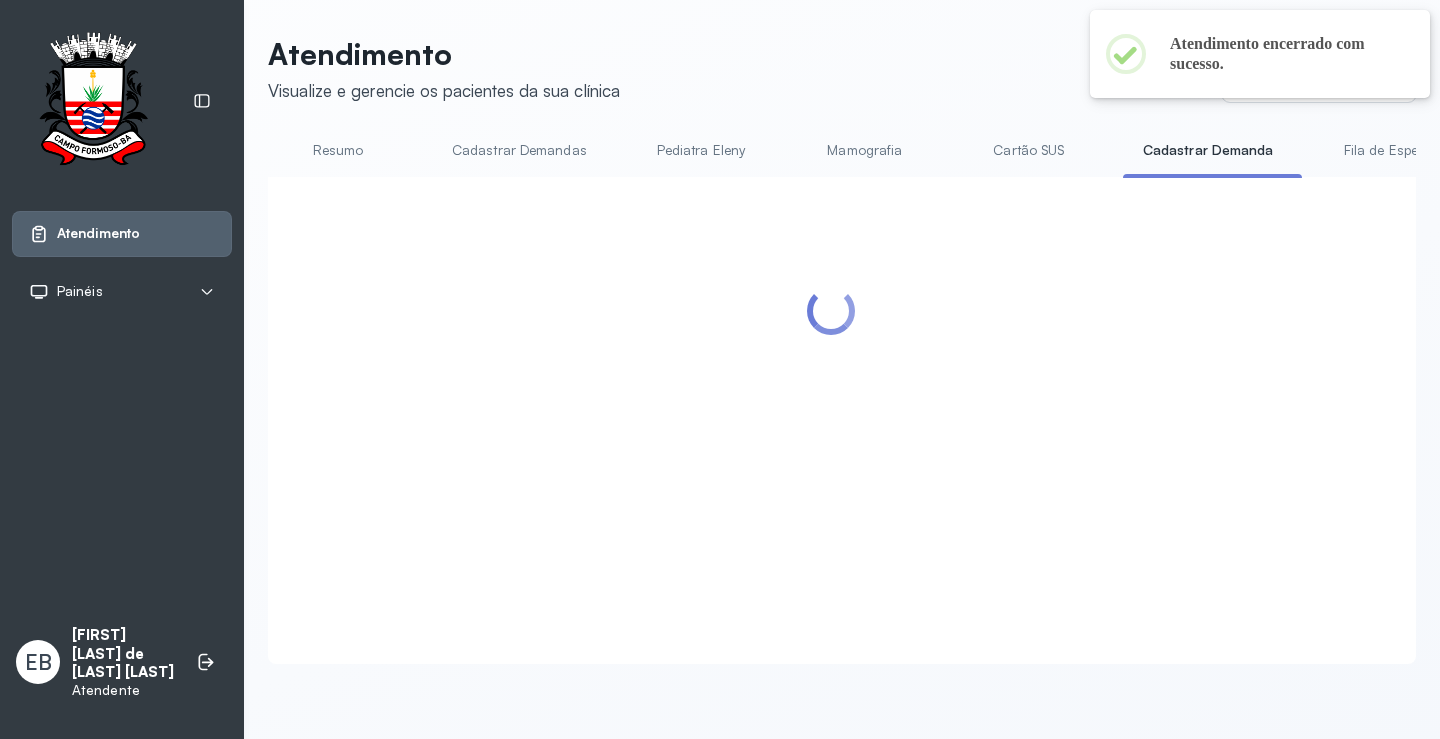 click on "Resumo" at bounding box center [338, 150] 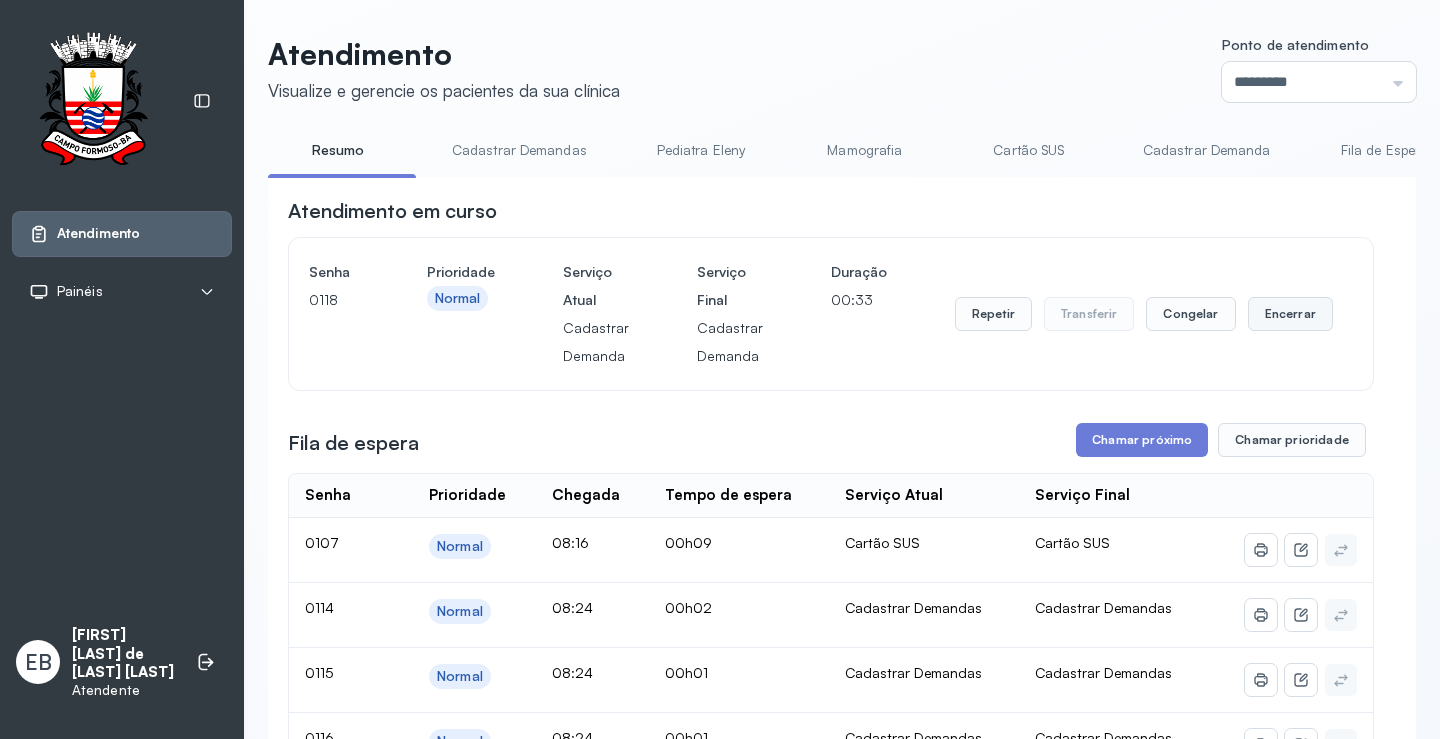 click on "Encerrar" at bounding box center [1290, 314] 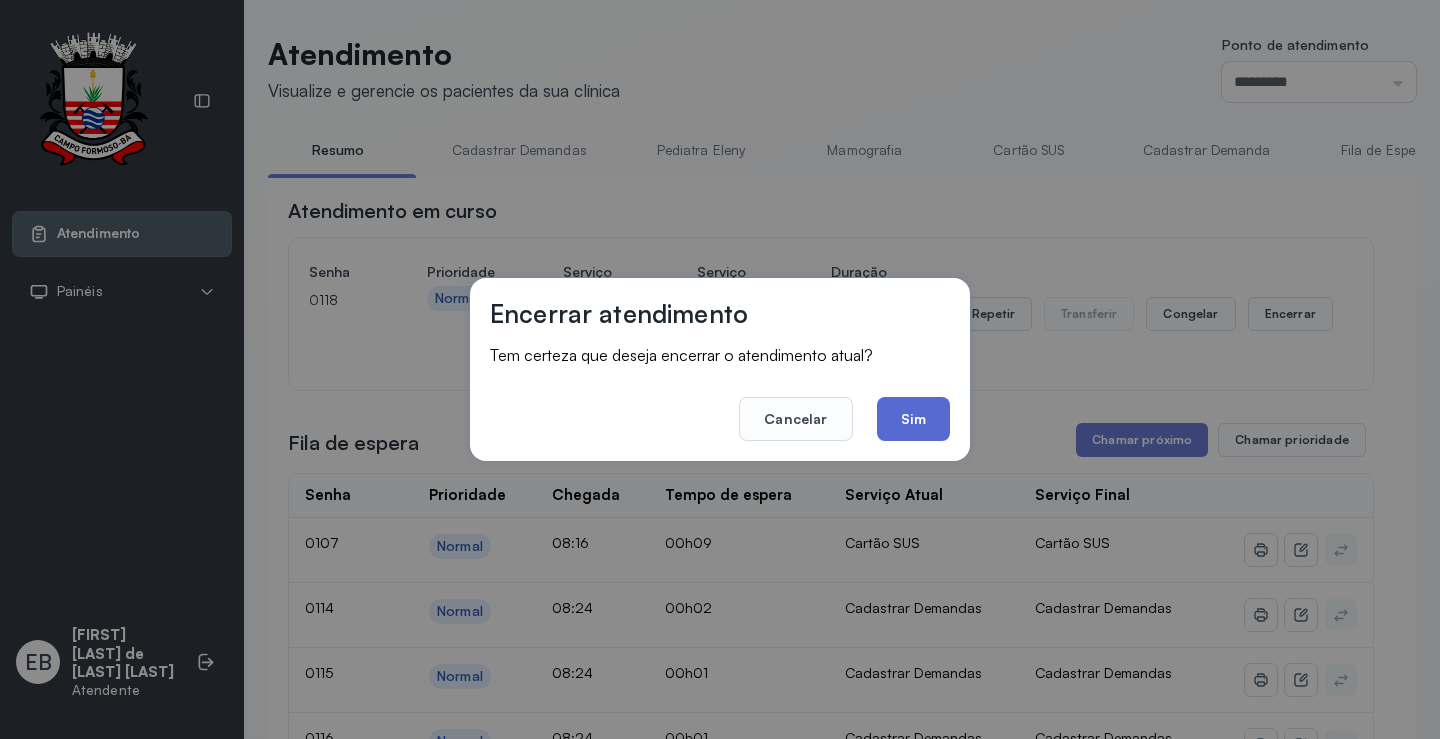 click on "Sim" 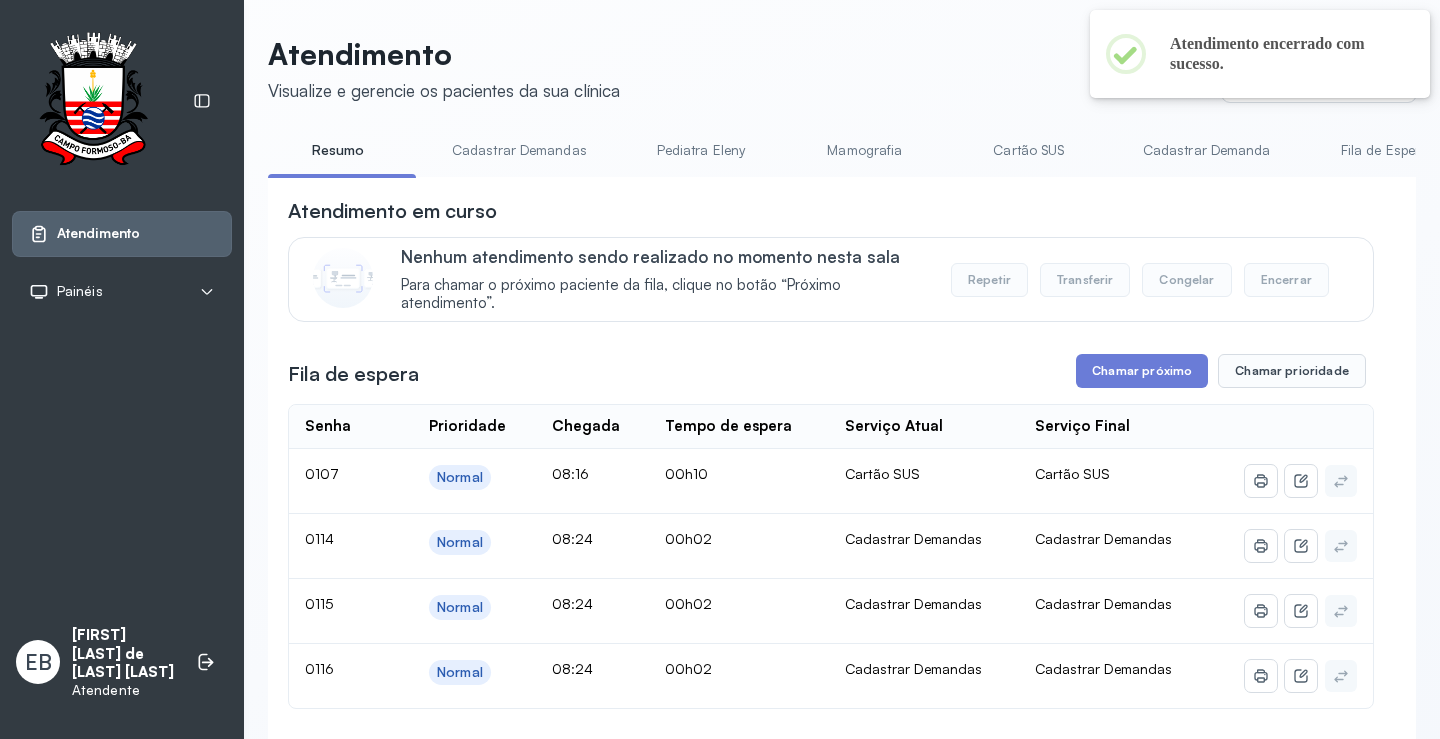 click on "Cadastrar Demandas" at bounding box center (519, 150) 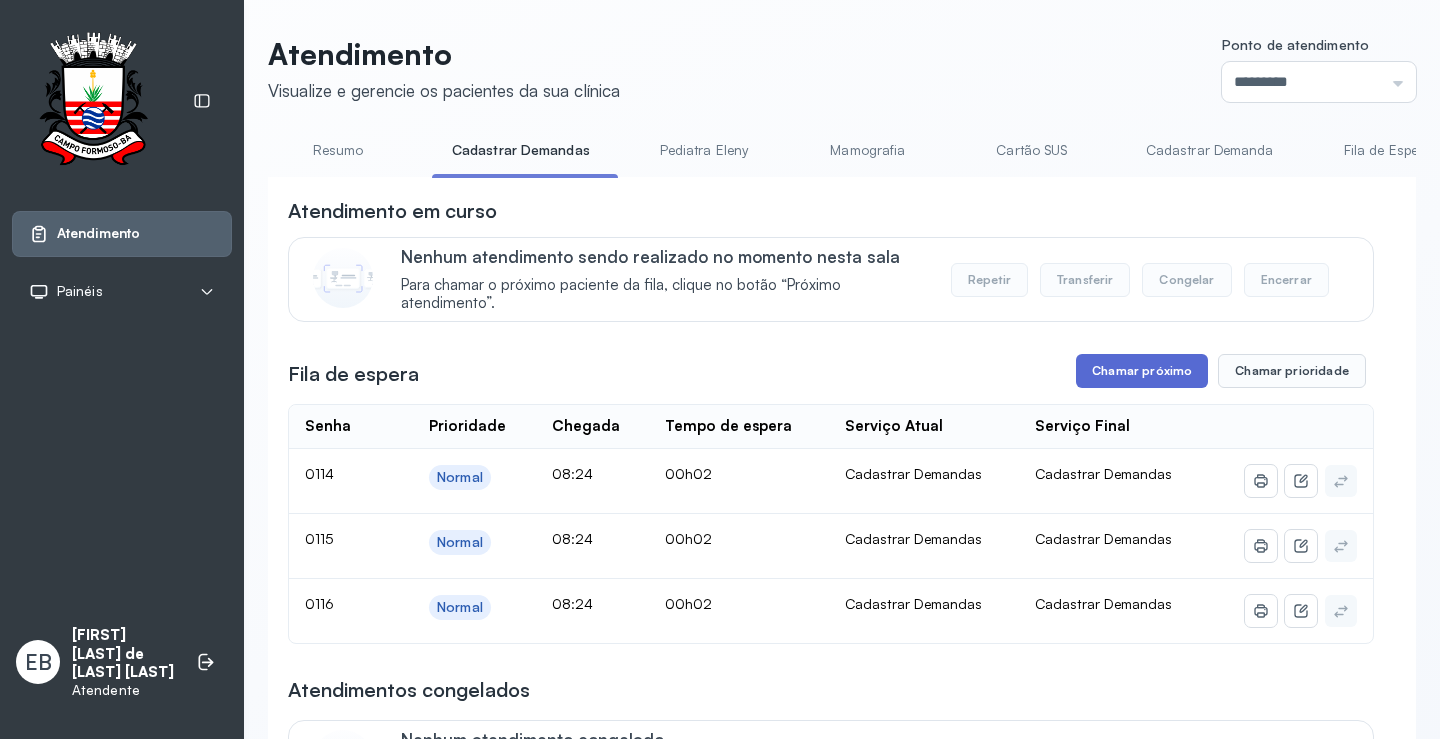 click on "Chamar próximo" at bounding box center (1142, 371) 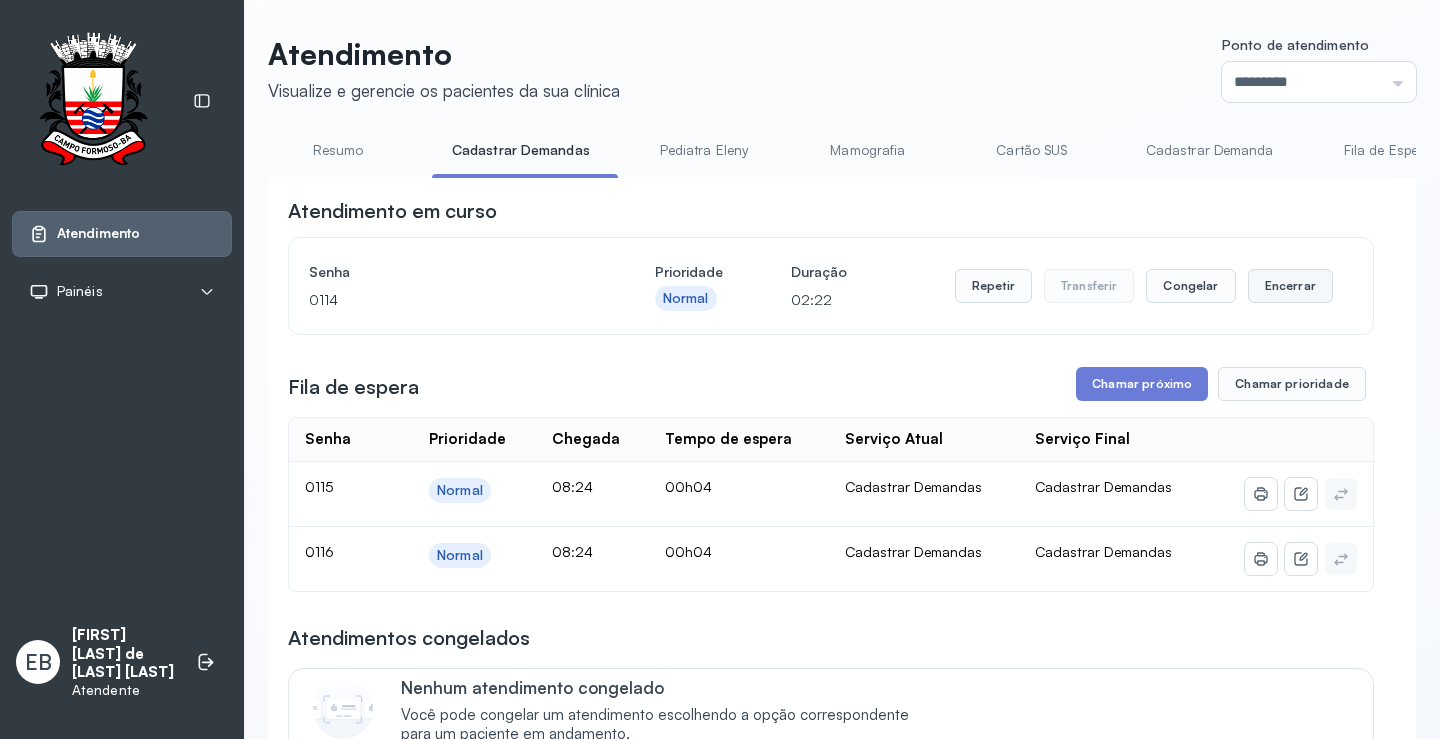 click on "Encerrar" at bounding box center (1290, 286) 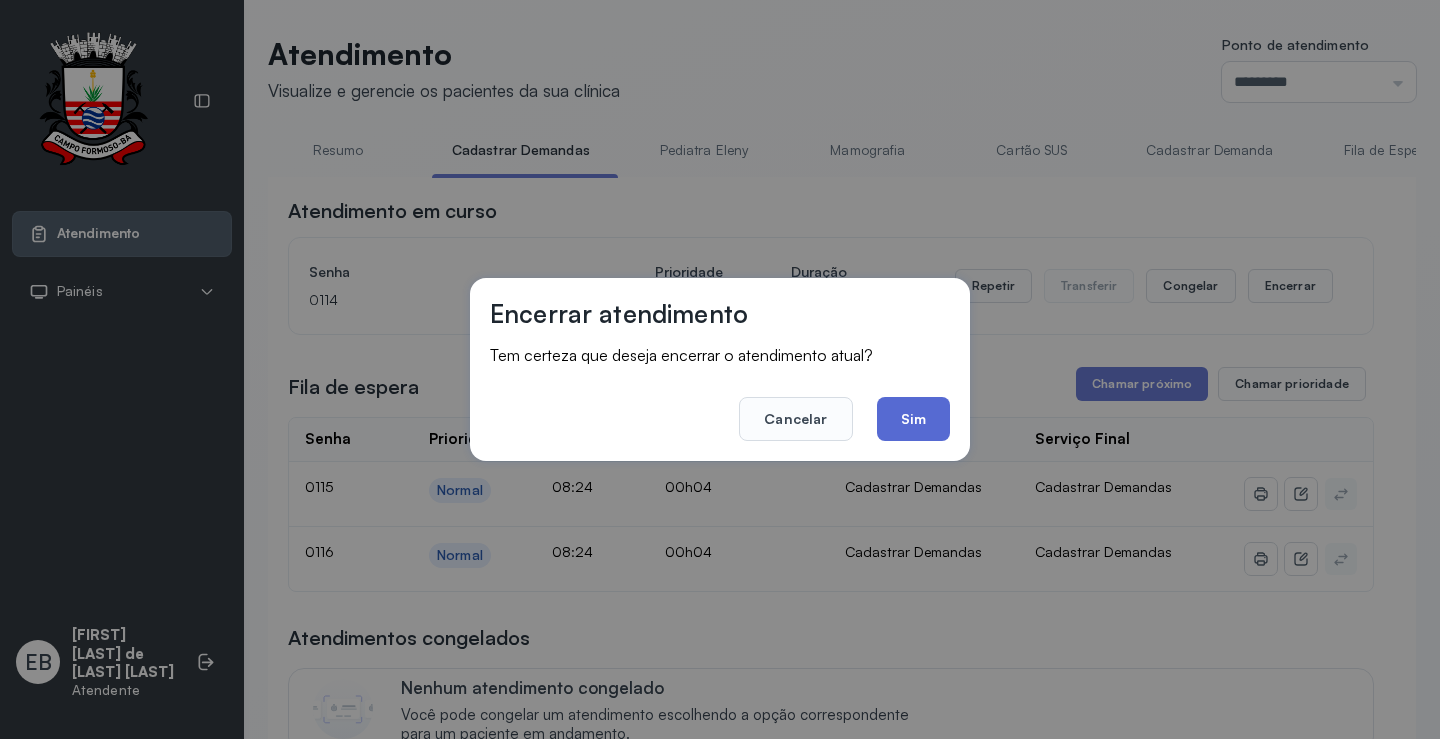 click on "Sim" 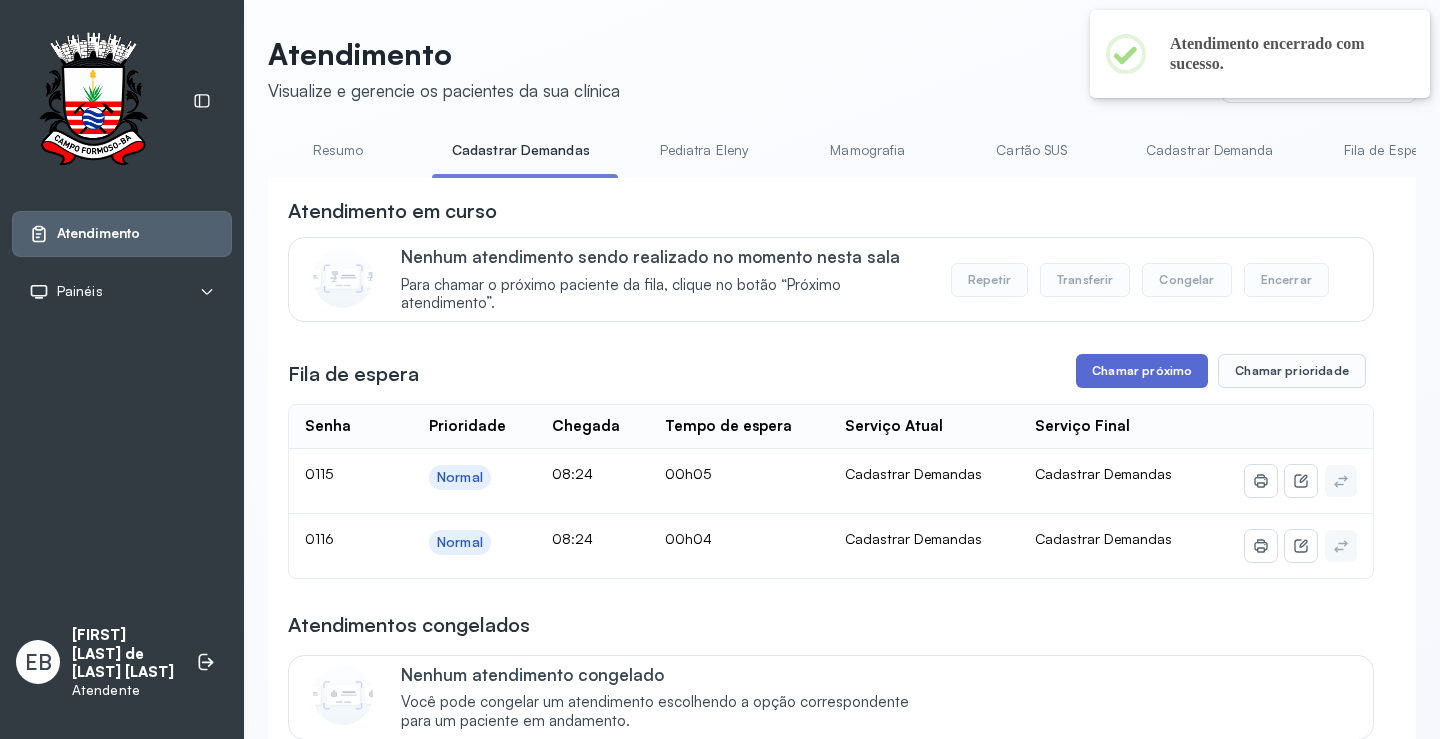 click on "Chamar próximo" at bounding box center [1142, 371] 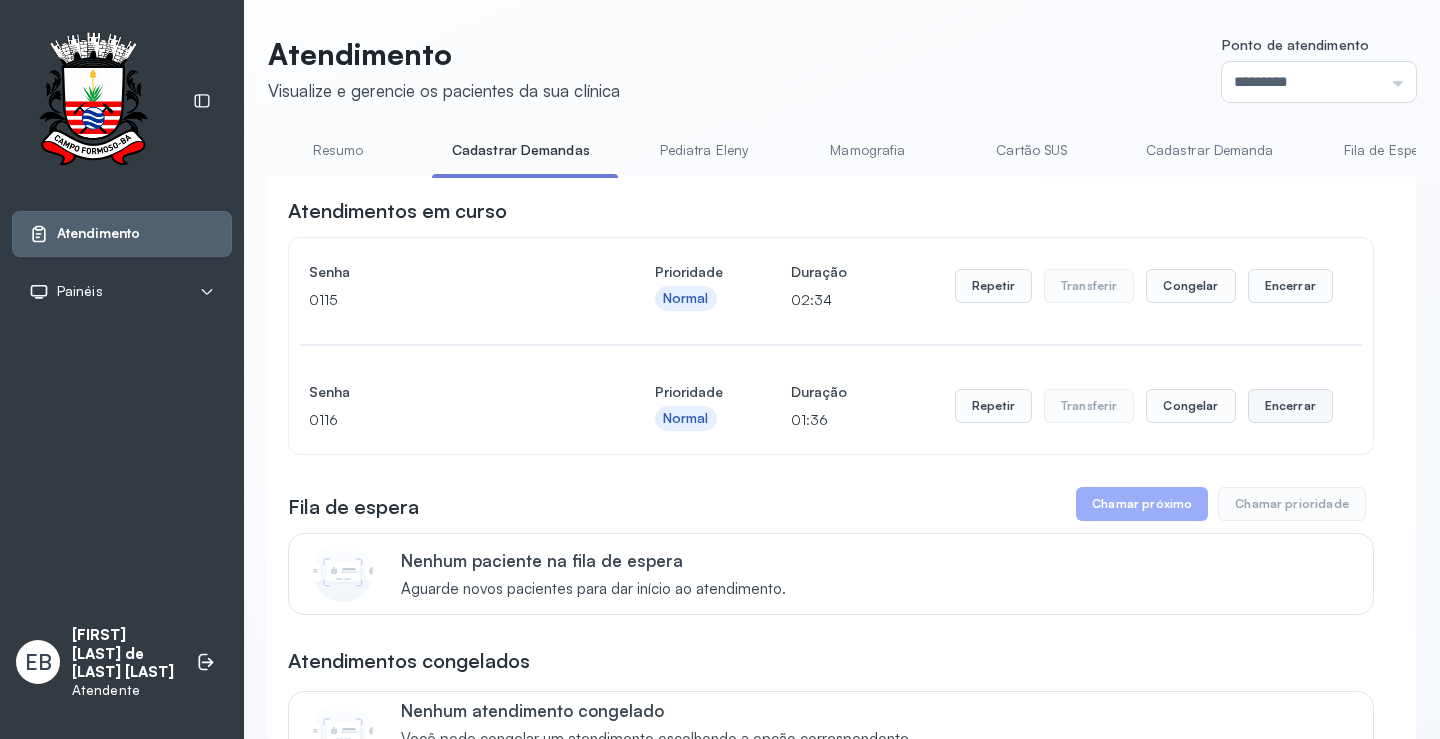click on "Encerrar" at bounding box center [1290, 286] 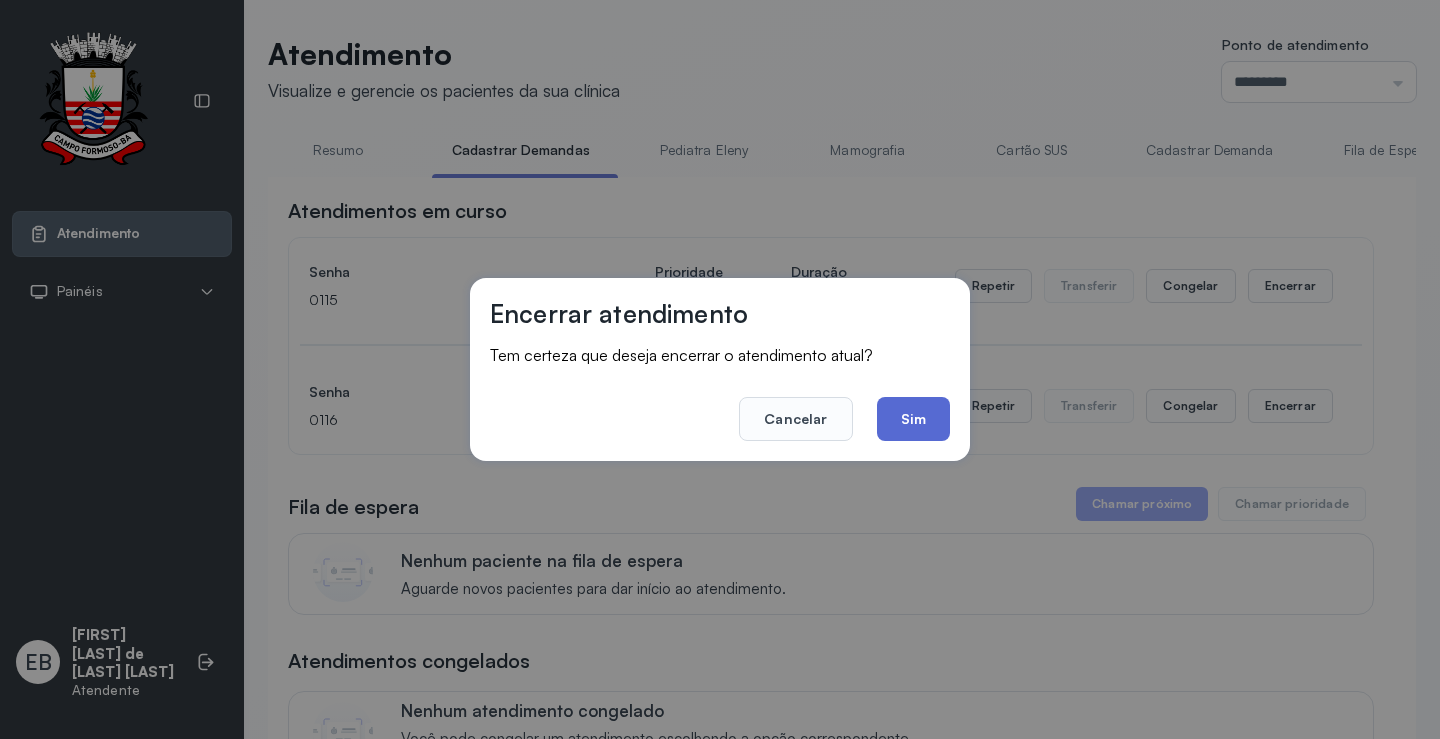 click on "Sim" 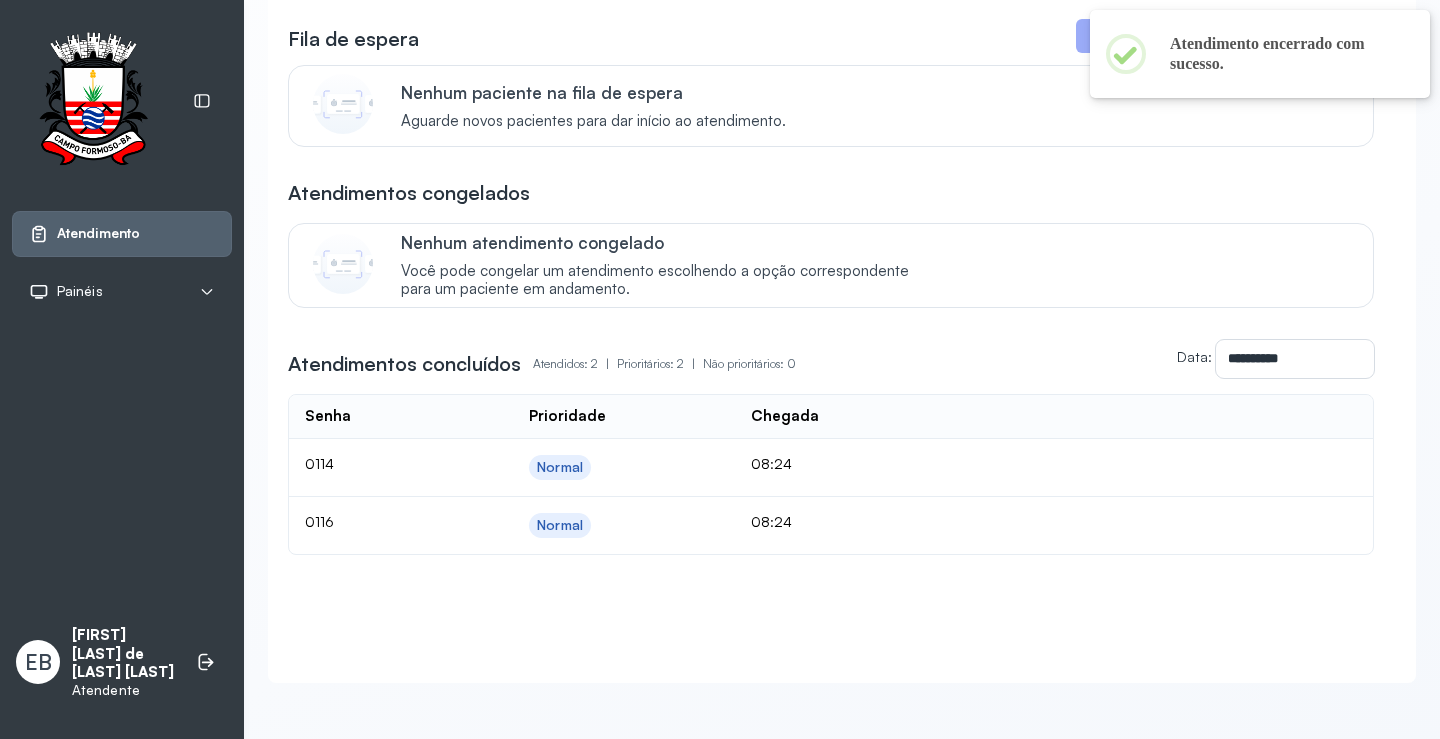 scroll, scrollTop: 0, scrollLeft: 0, axis: both 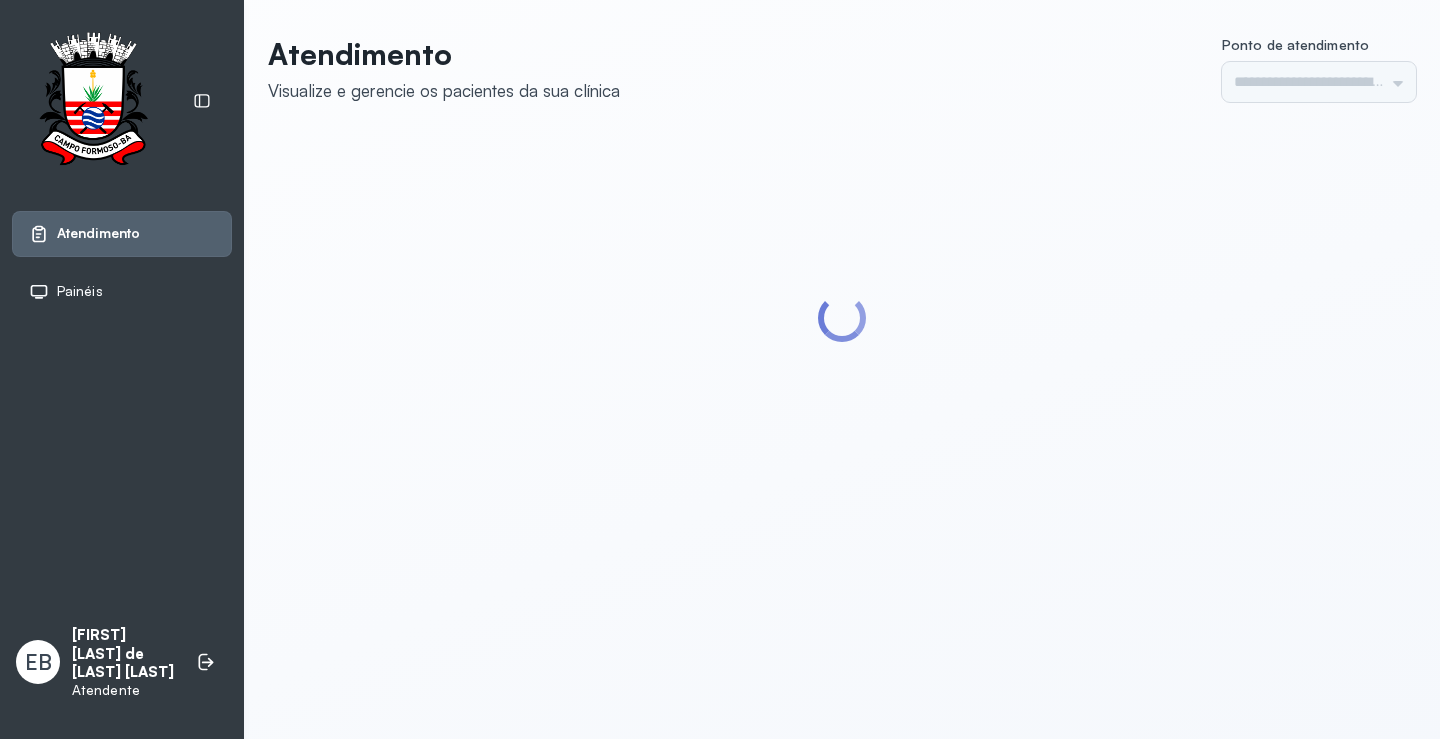 type on "*********" 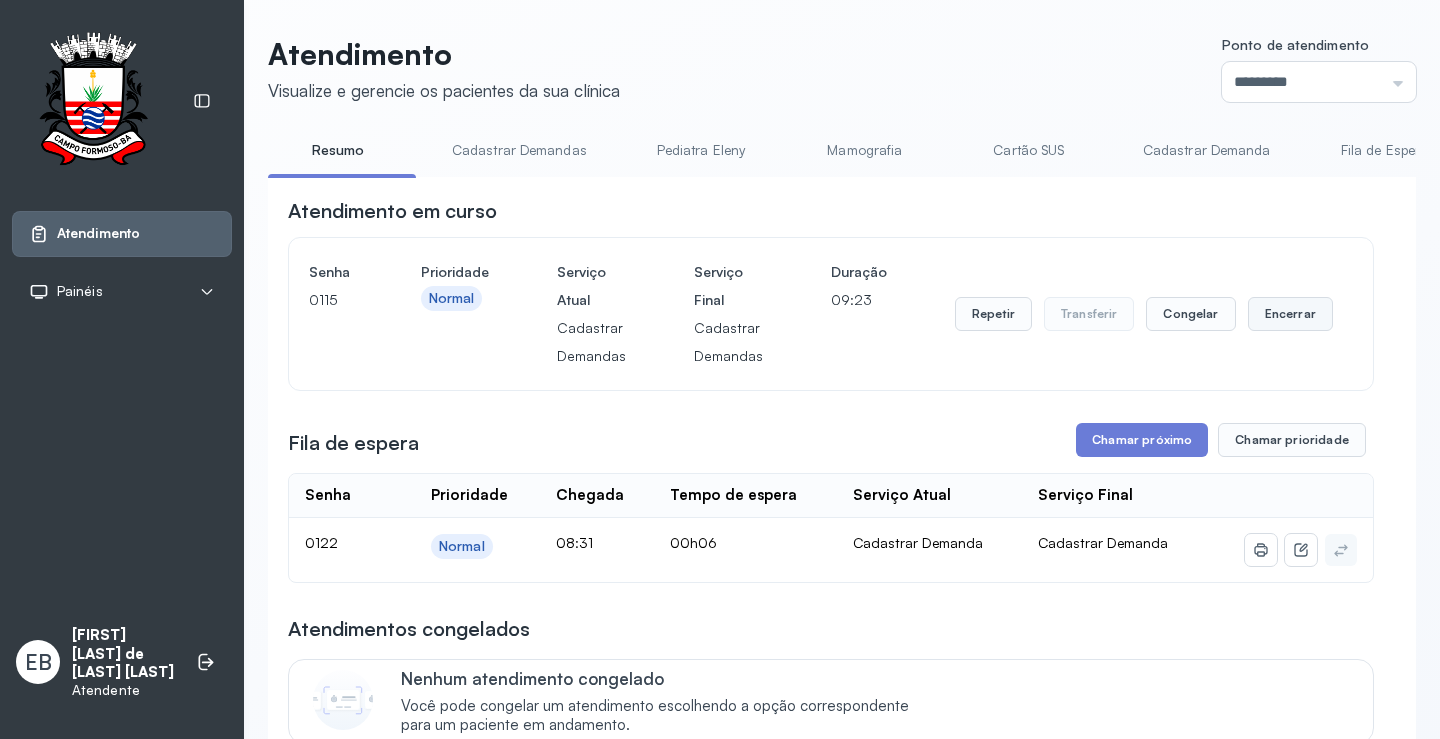 click on "Encerrar" at bounding box center [1290, 314] 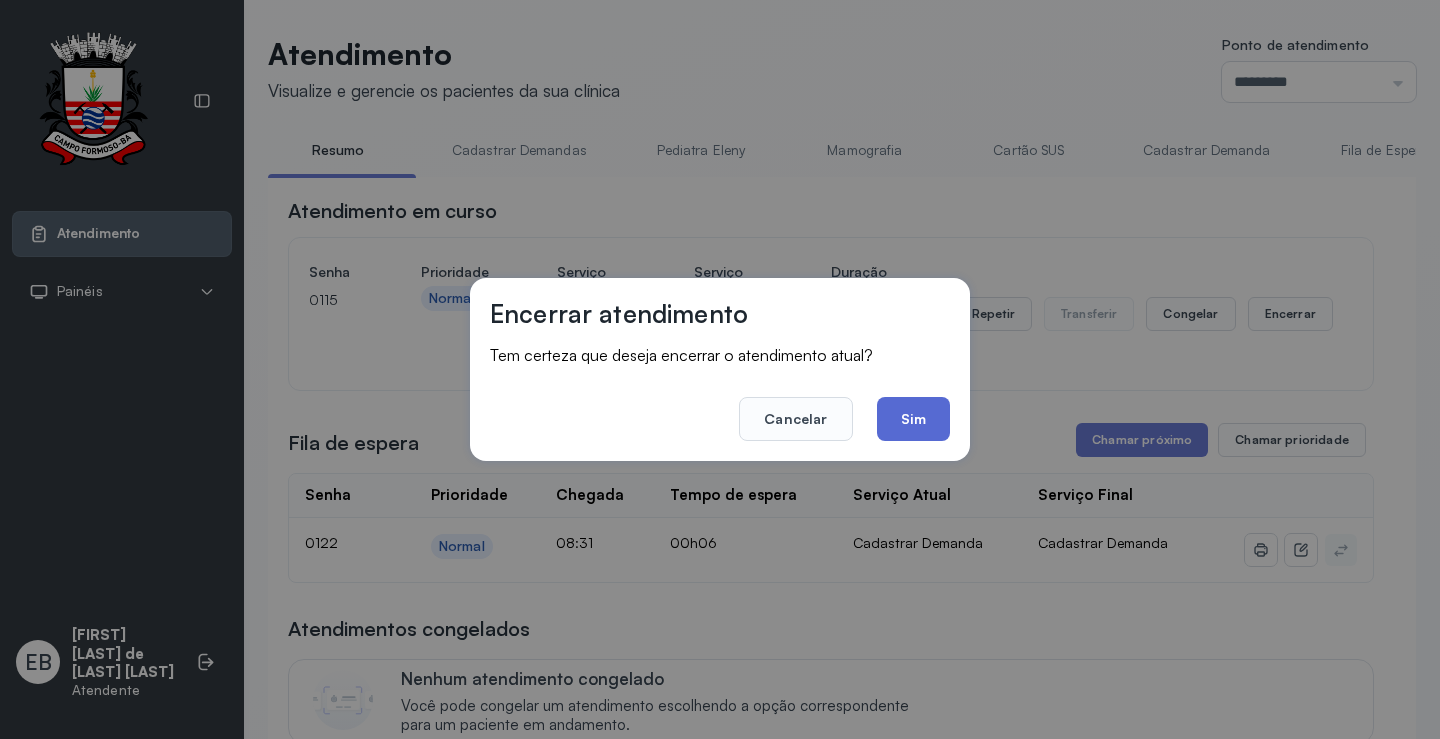 click on "Sim" 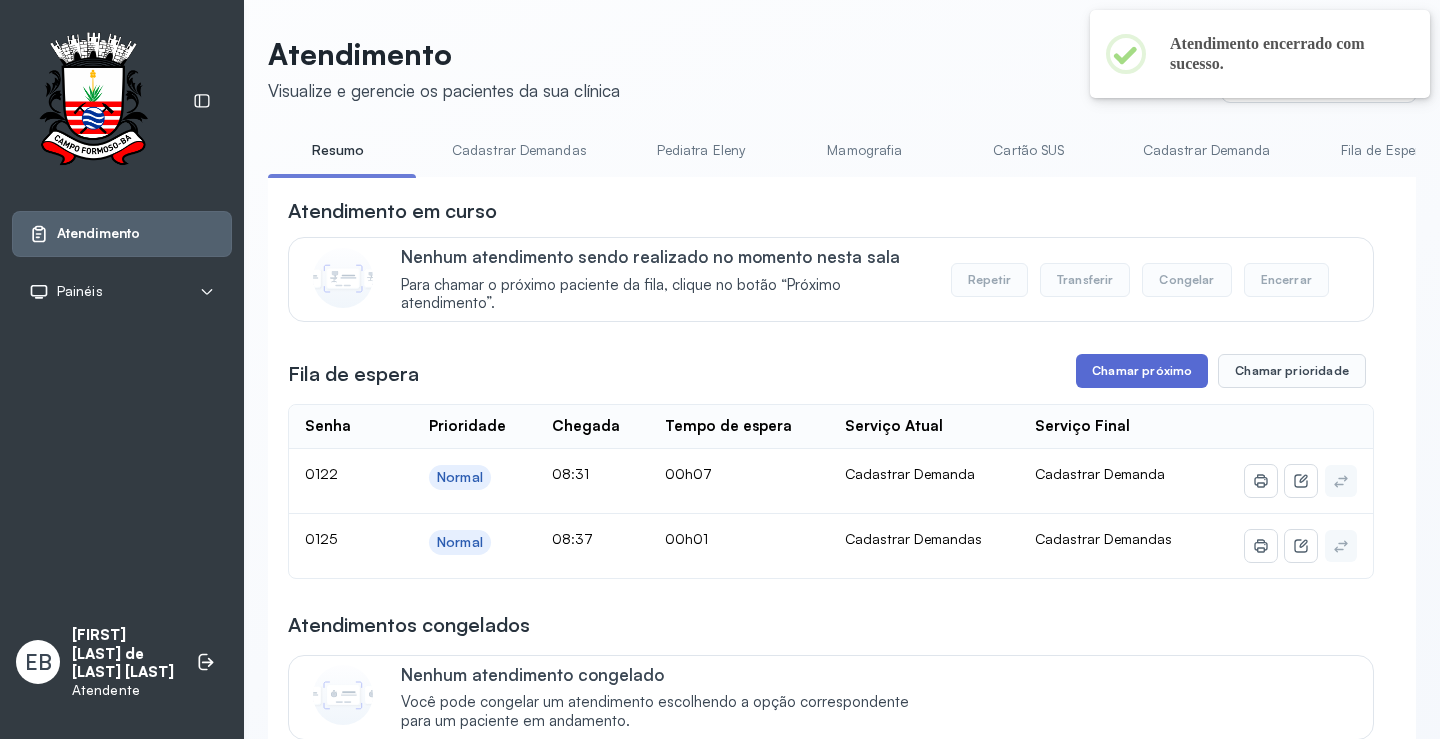 click on "Chamar próximo" at bounding box center (1142, 371) 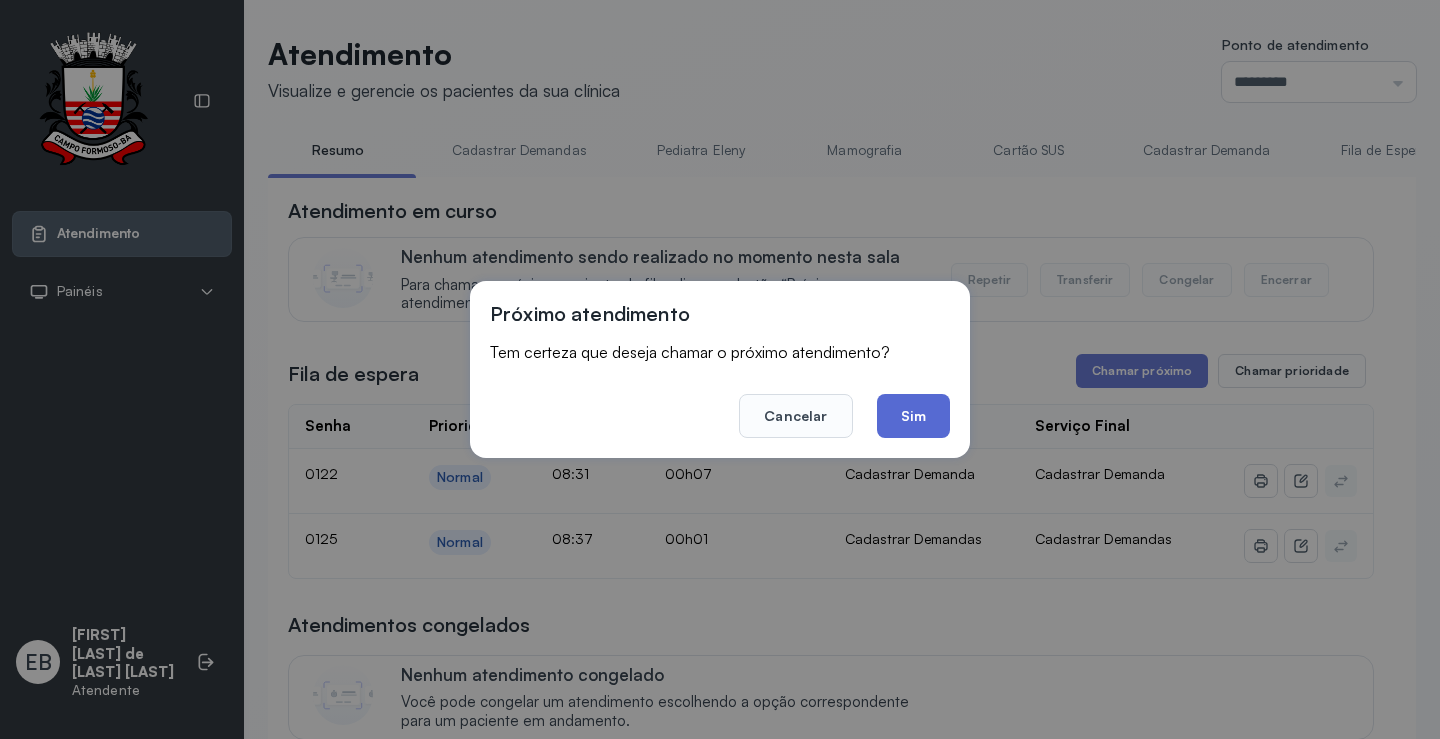 click on "Sim" 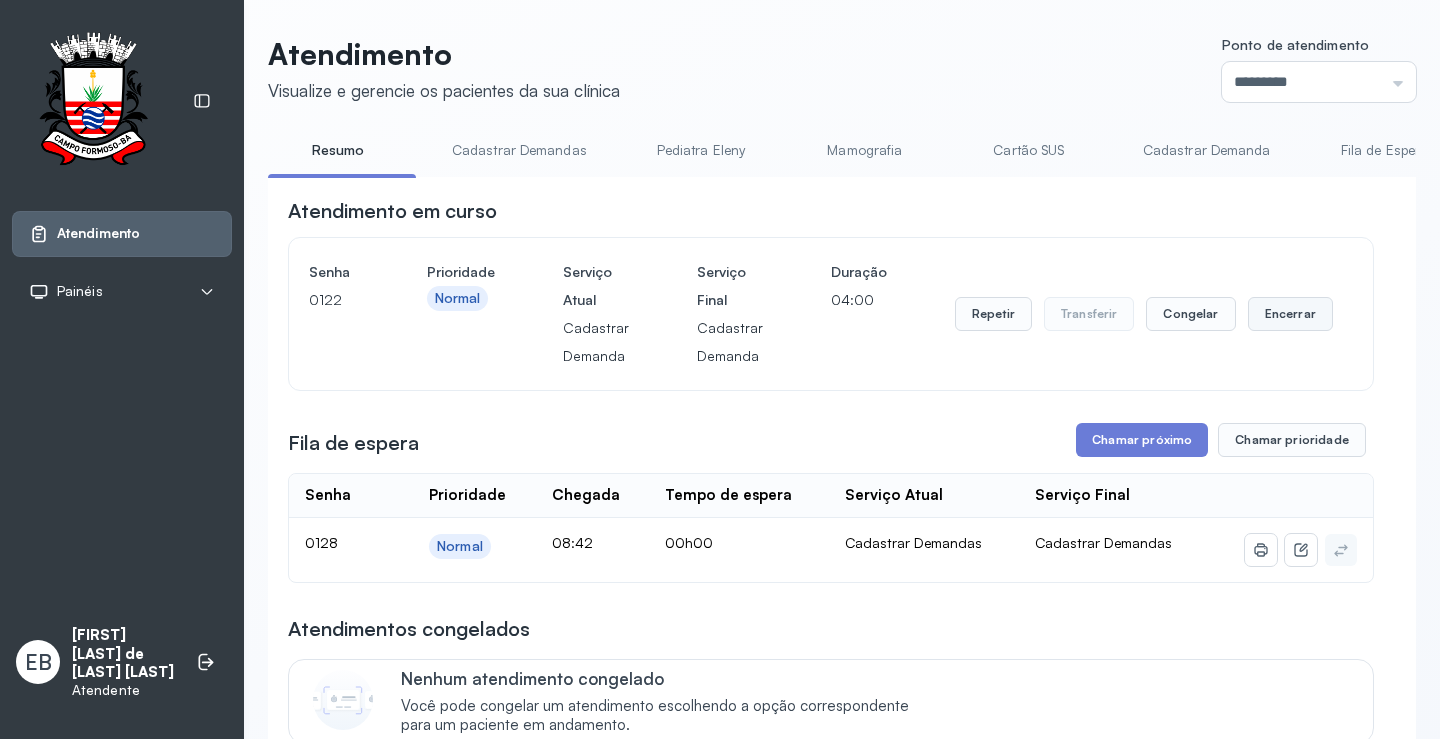 click on "Encerrar" at bounding box center [1290, 314] 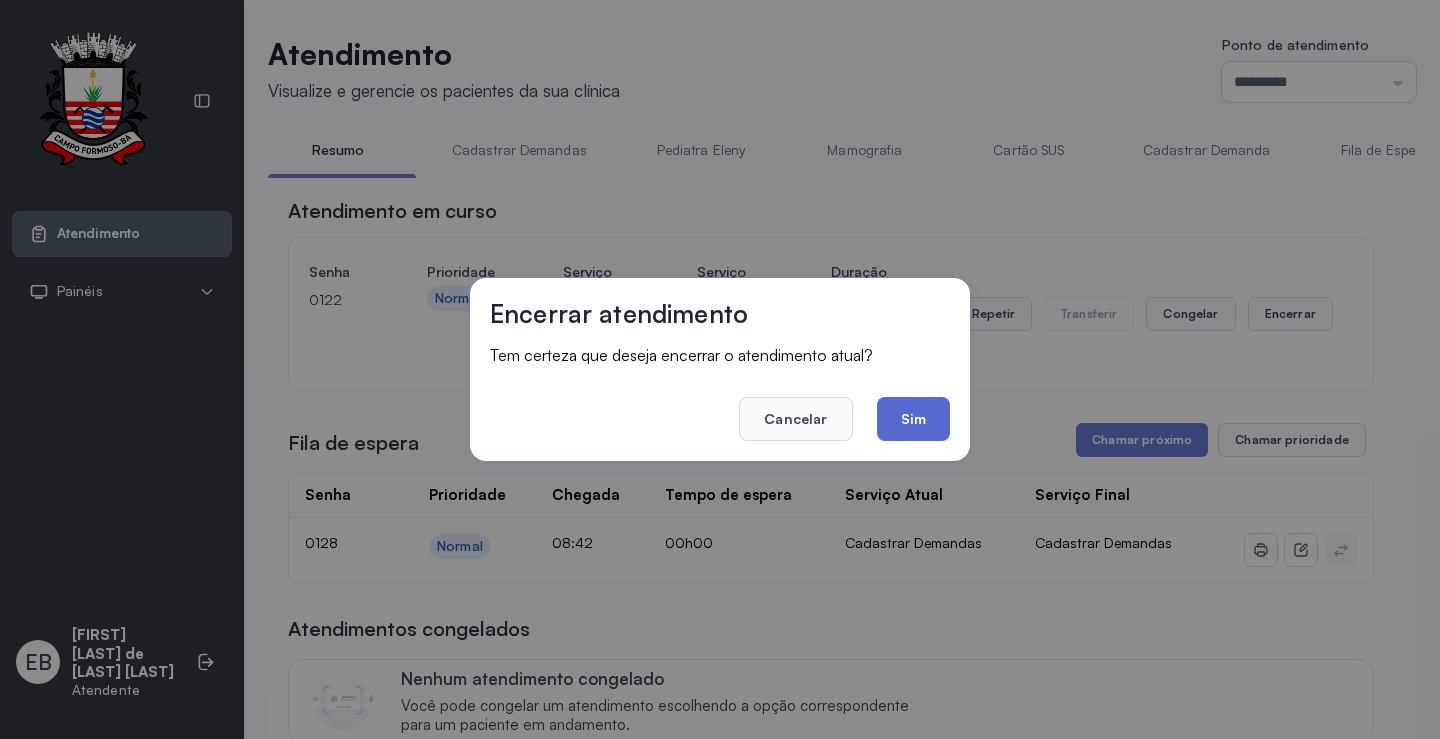 click on "Sim" 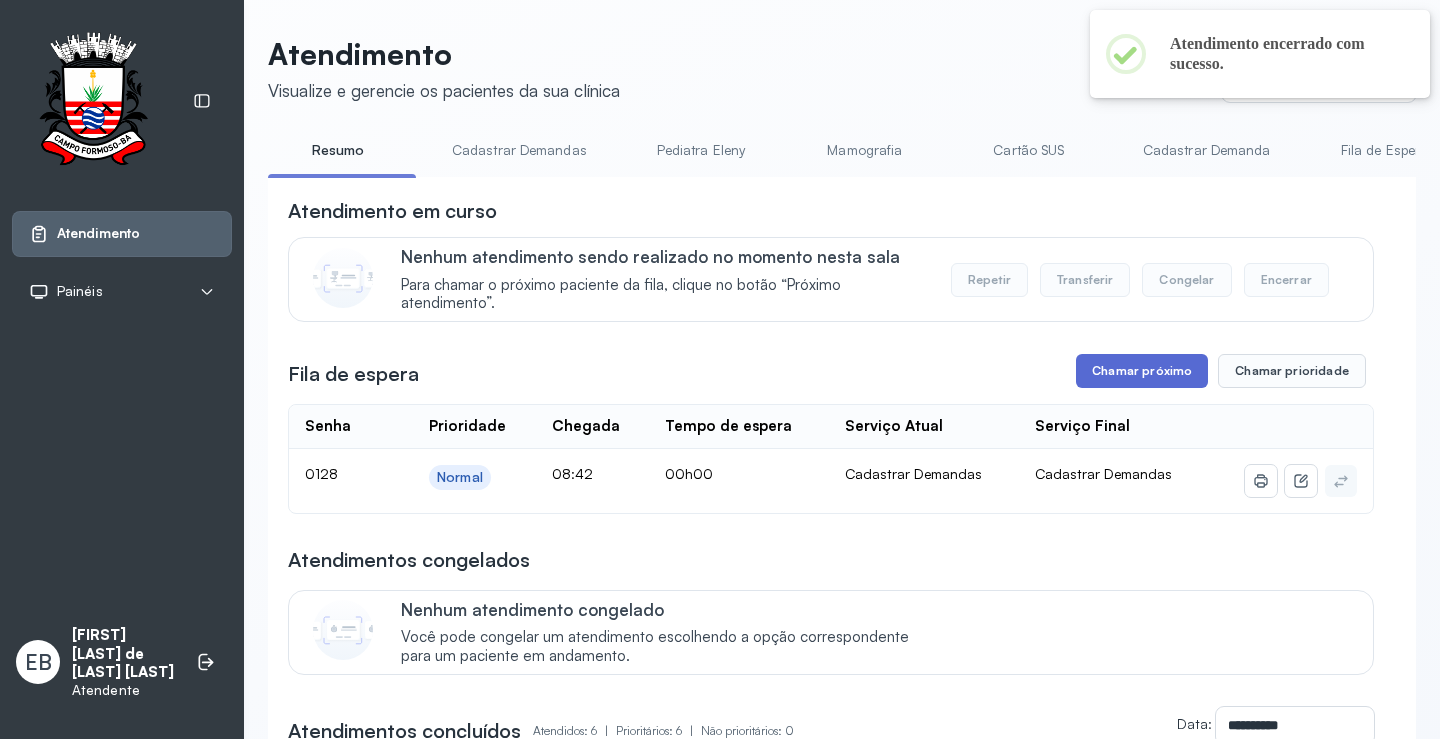 click on "Chamar próximo" at bounding box center (1142, 371) 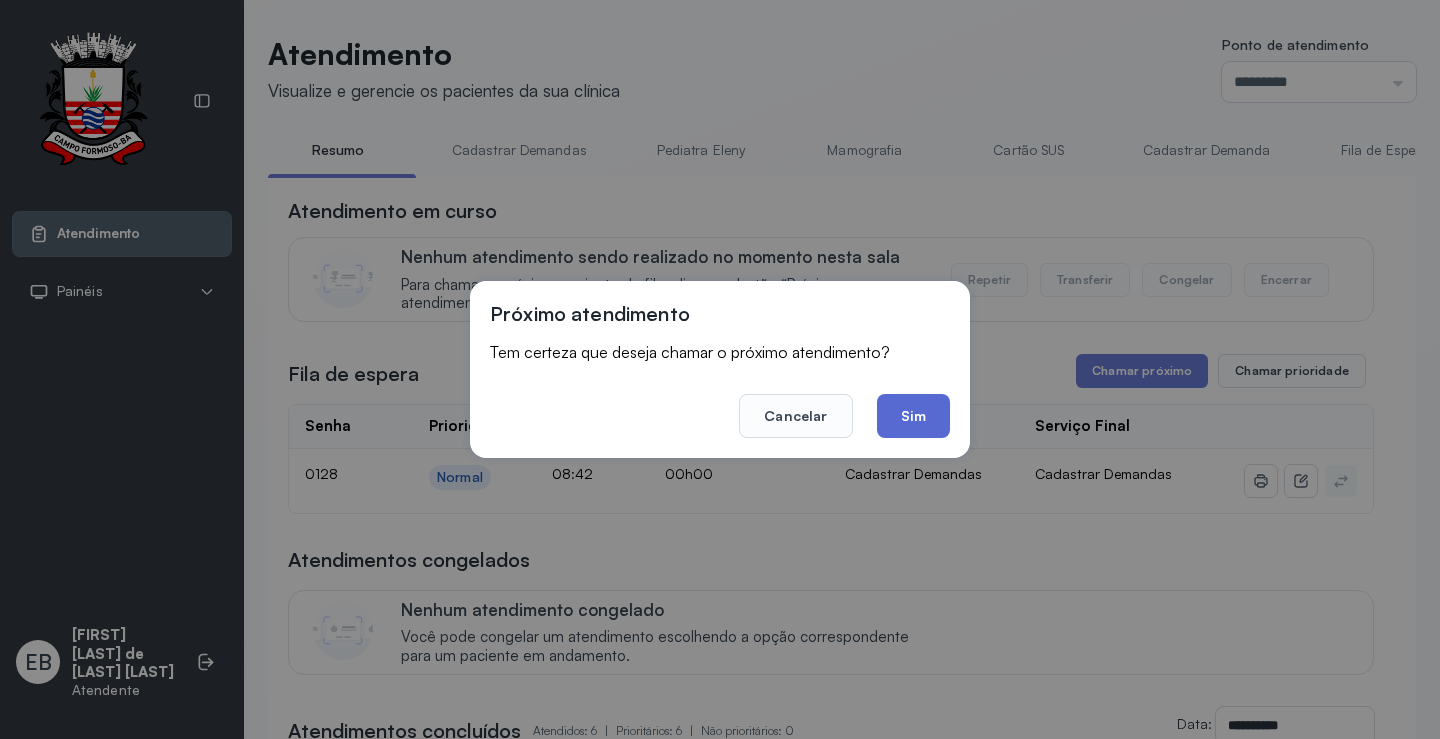 click on "Sim" 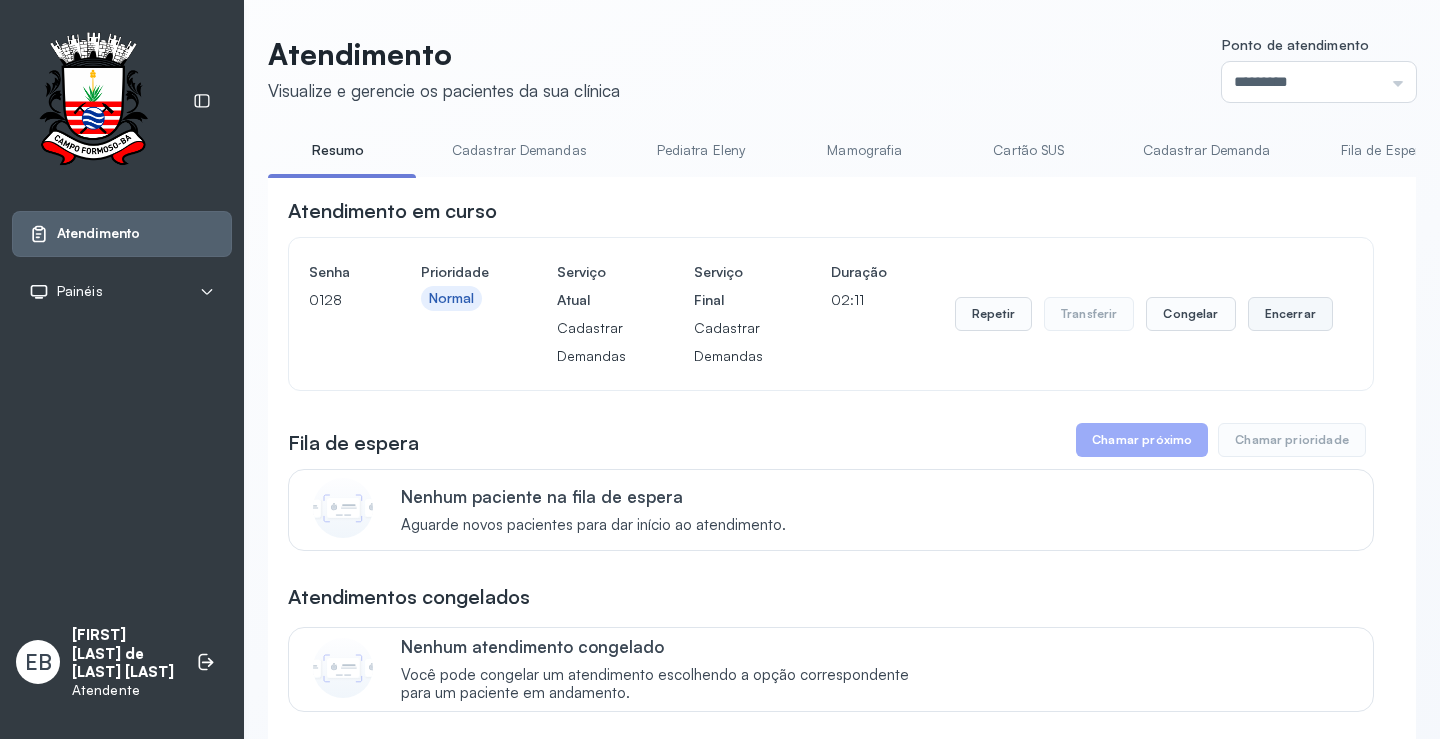 click on "Encerrar" at bounding box center [1290, 314] 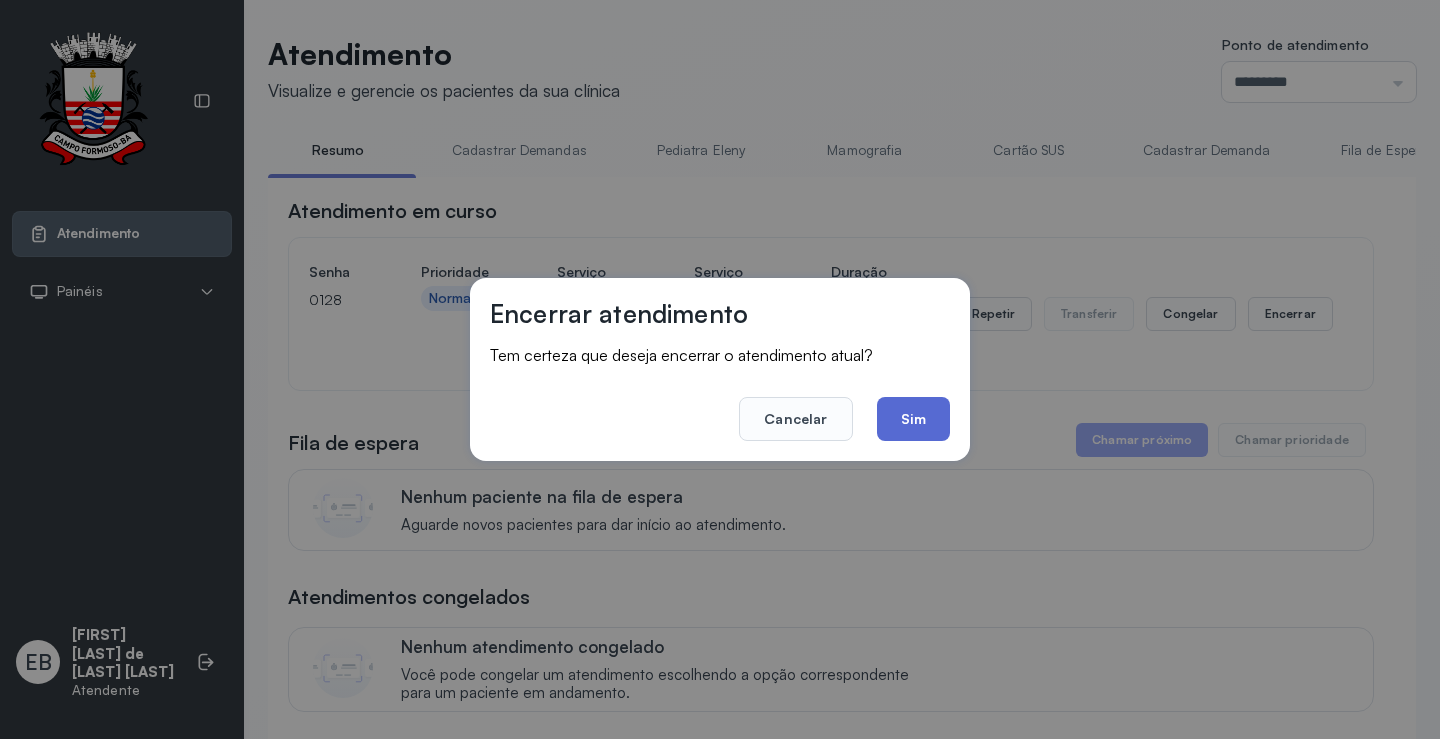 click on "Sim" 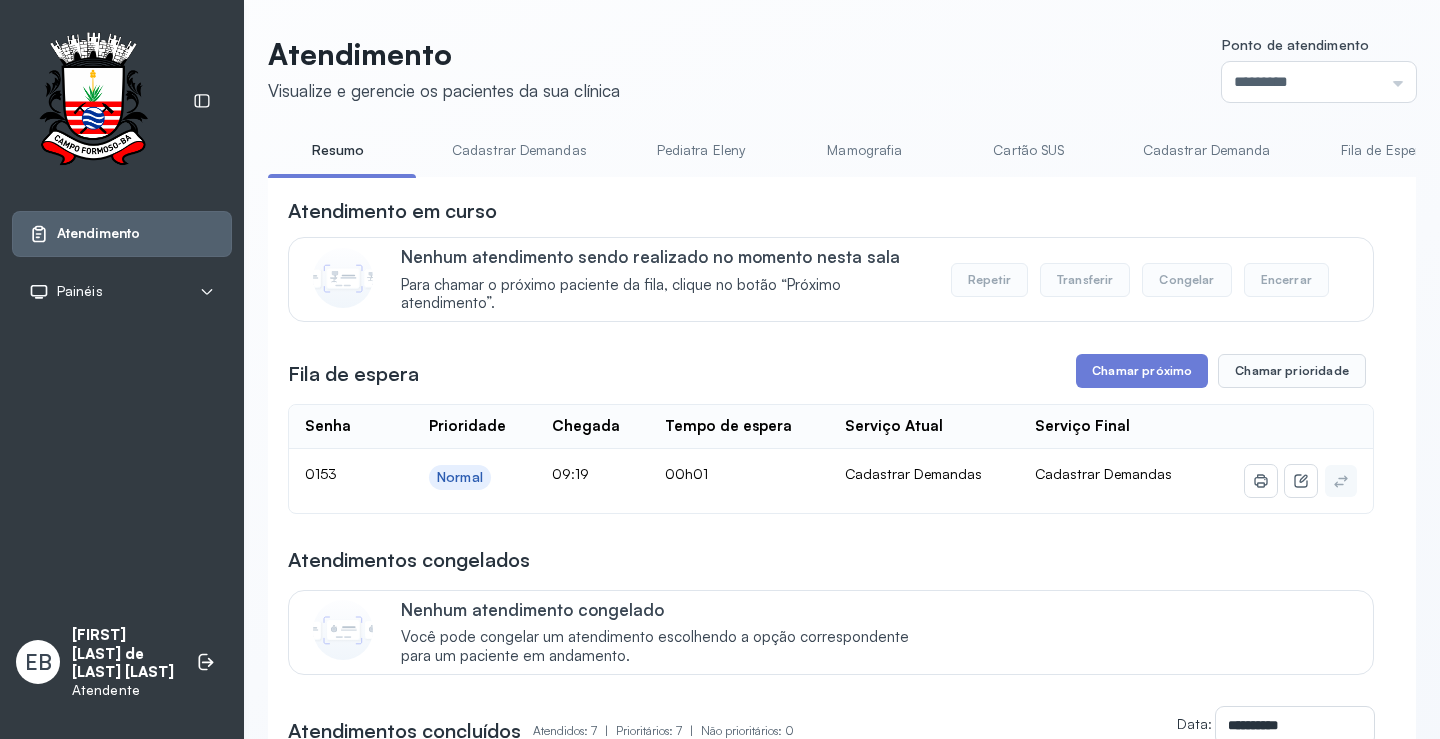 click on "Chamar próximo" at bounding box center (1142, 371) 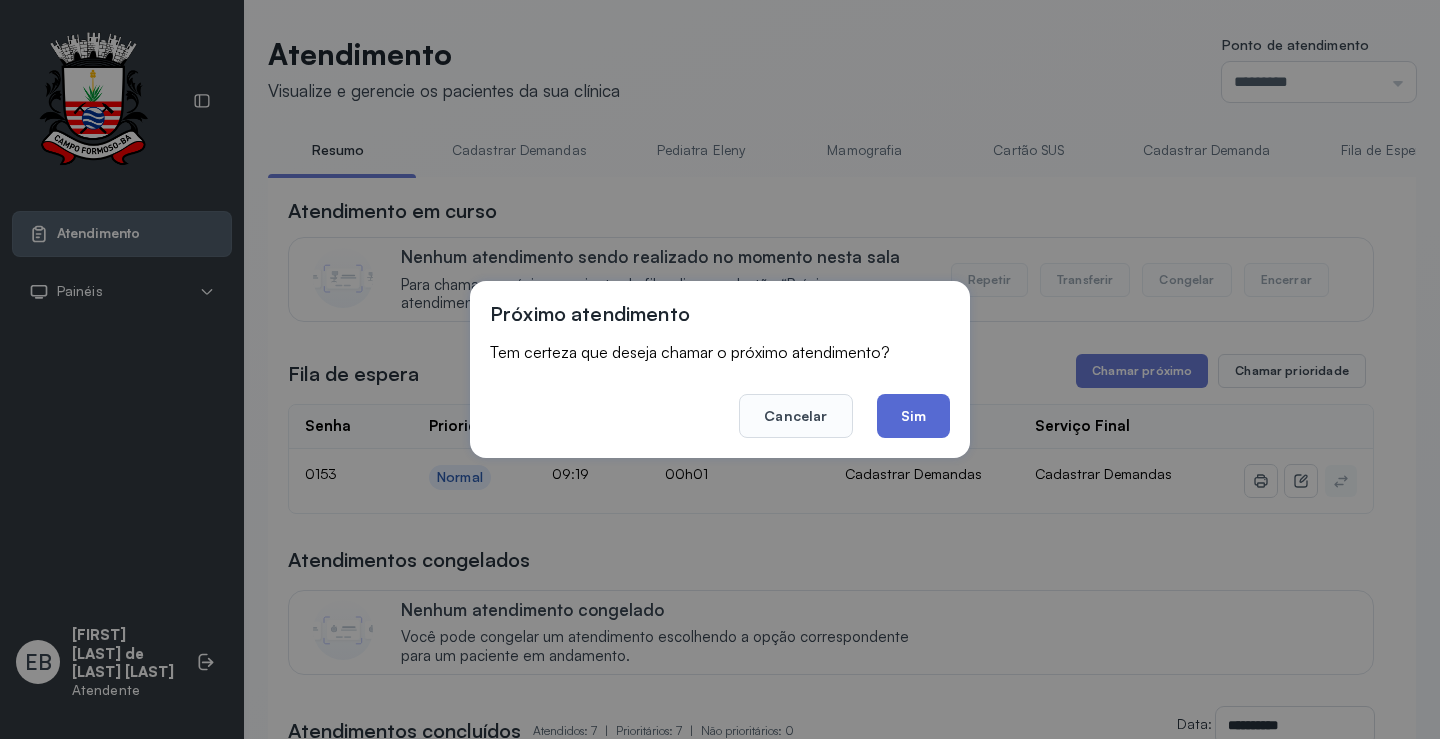 click on "Sim" 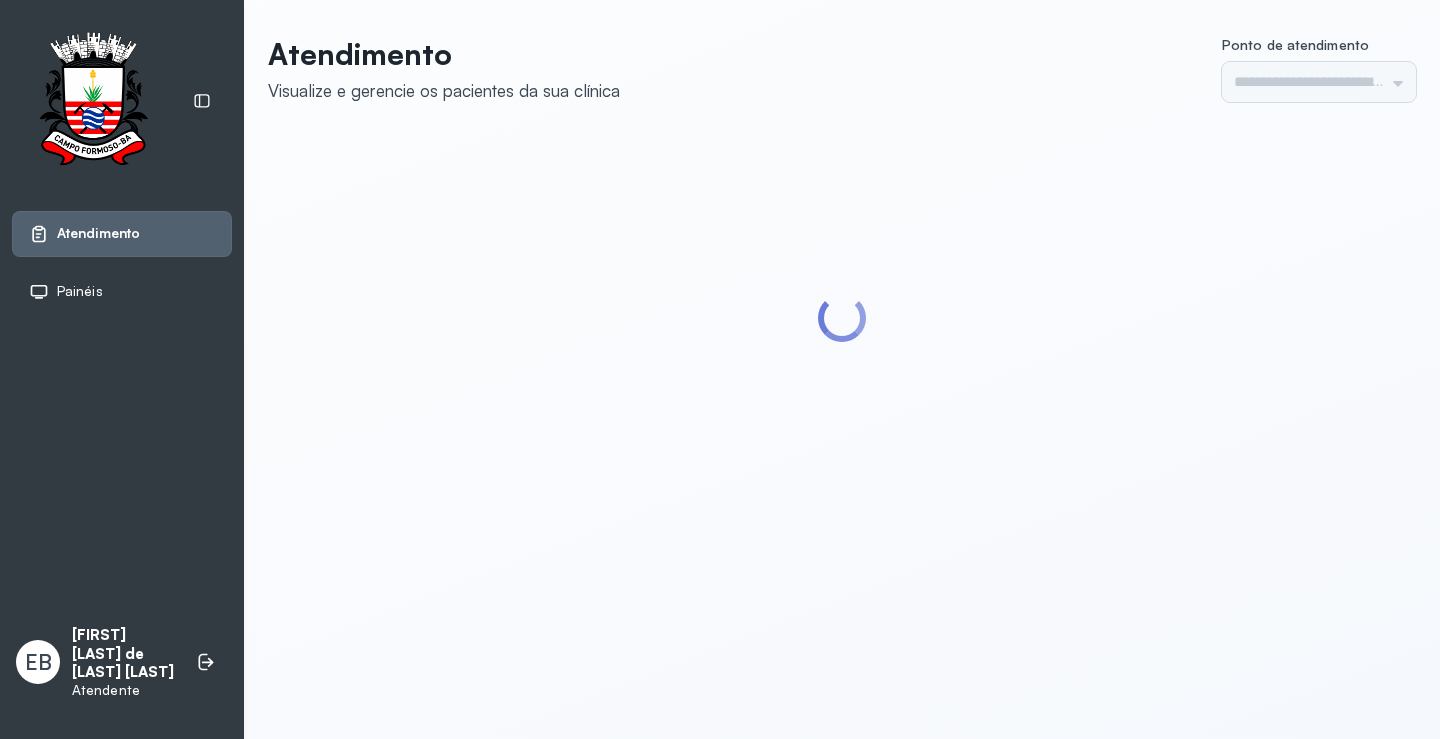 scroll, scrollTop: 0, scrollLeft: 0, axis: both 